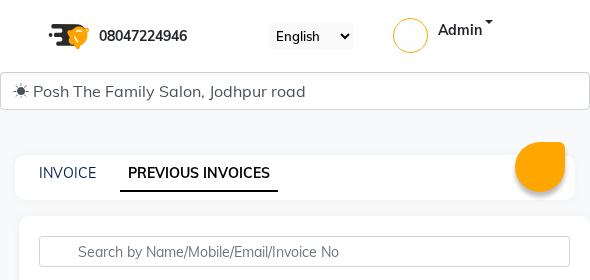 scroll, scrollTop: 0, scrollLeft: 0, axis: both 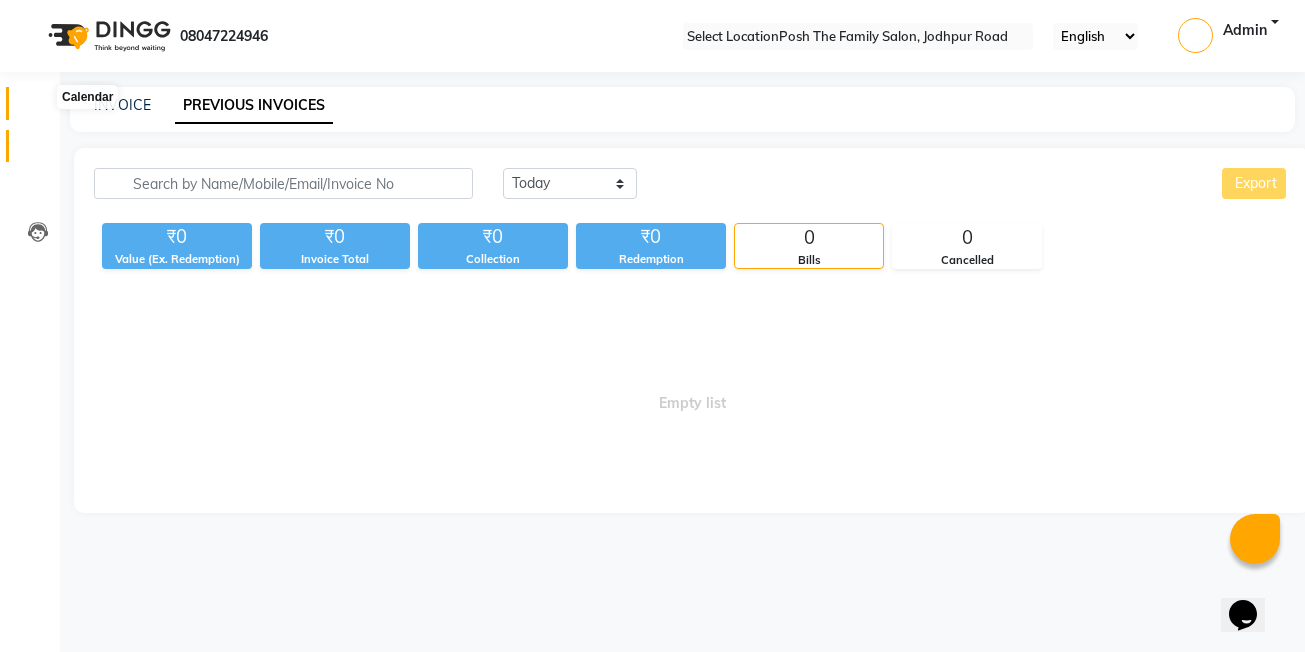click 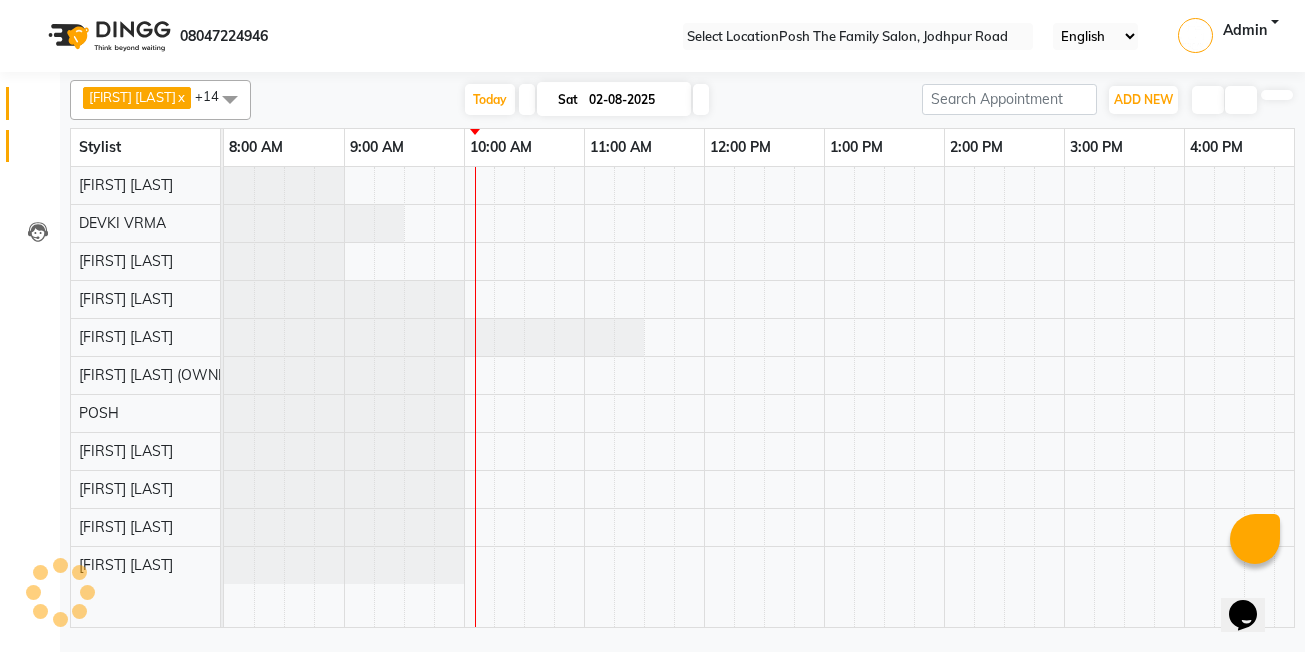 scroll, scrollTop: 0, scrollLeft: 0, axis: both 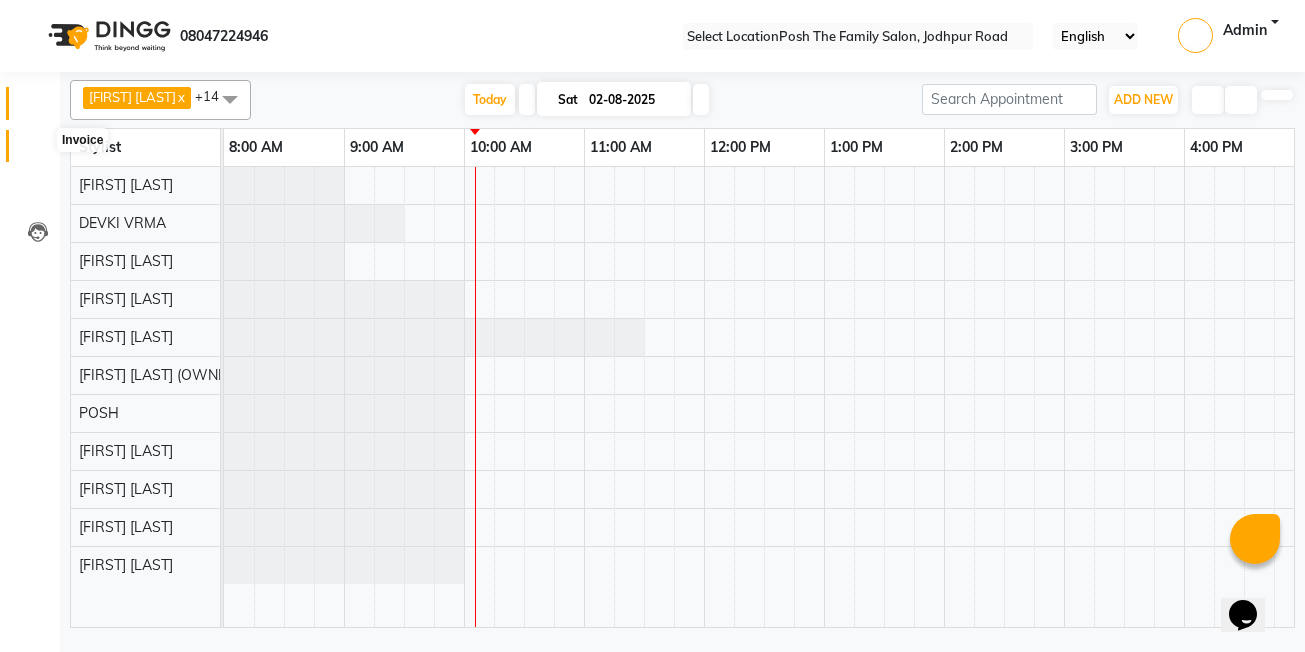 click 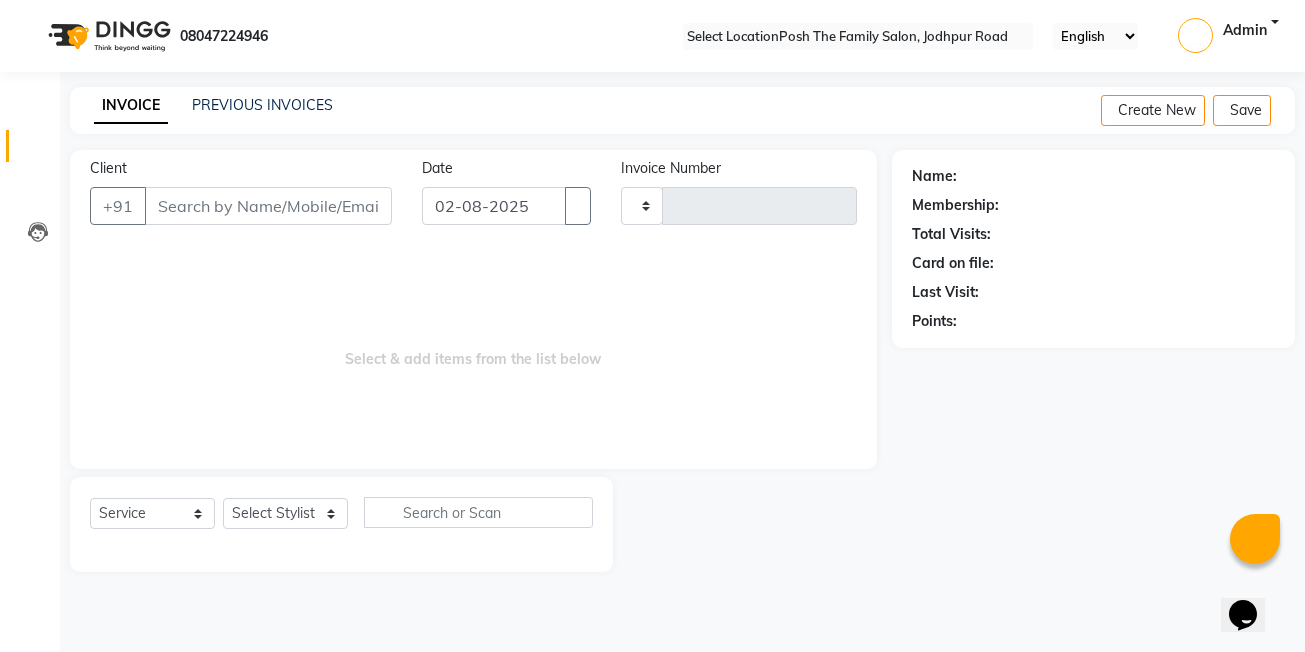 type on "2002" 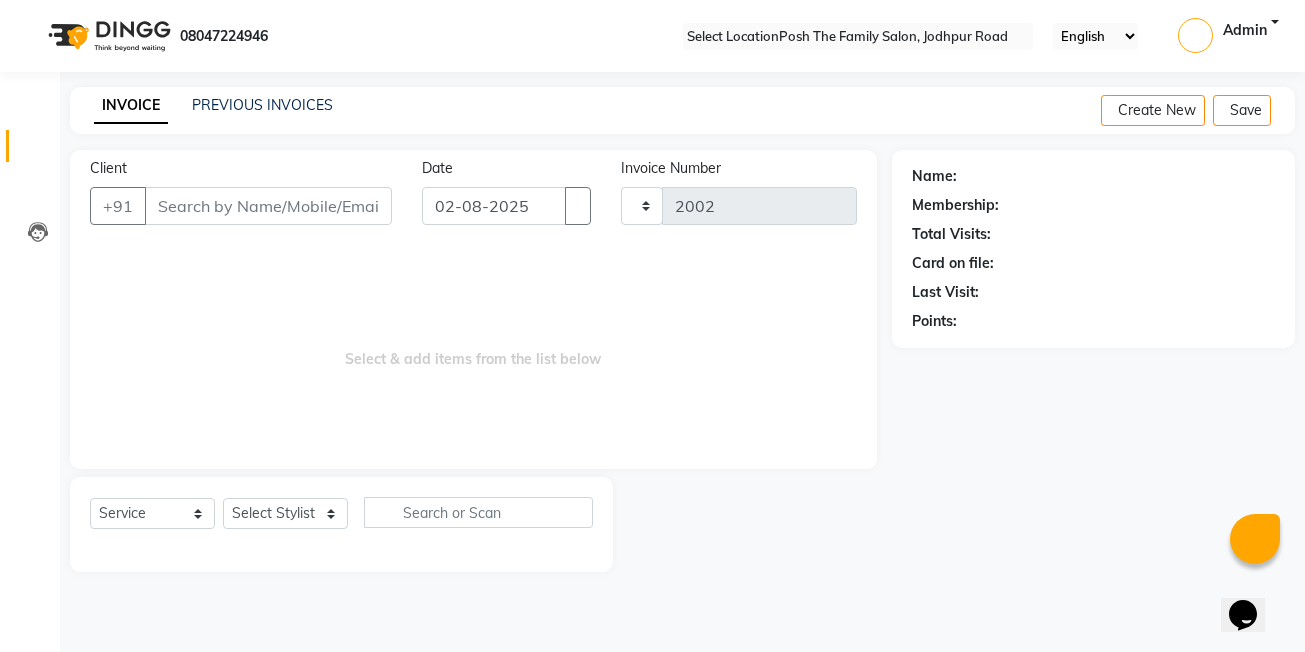 select on "6199" 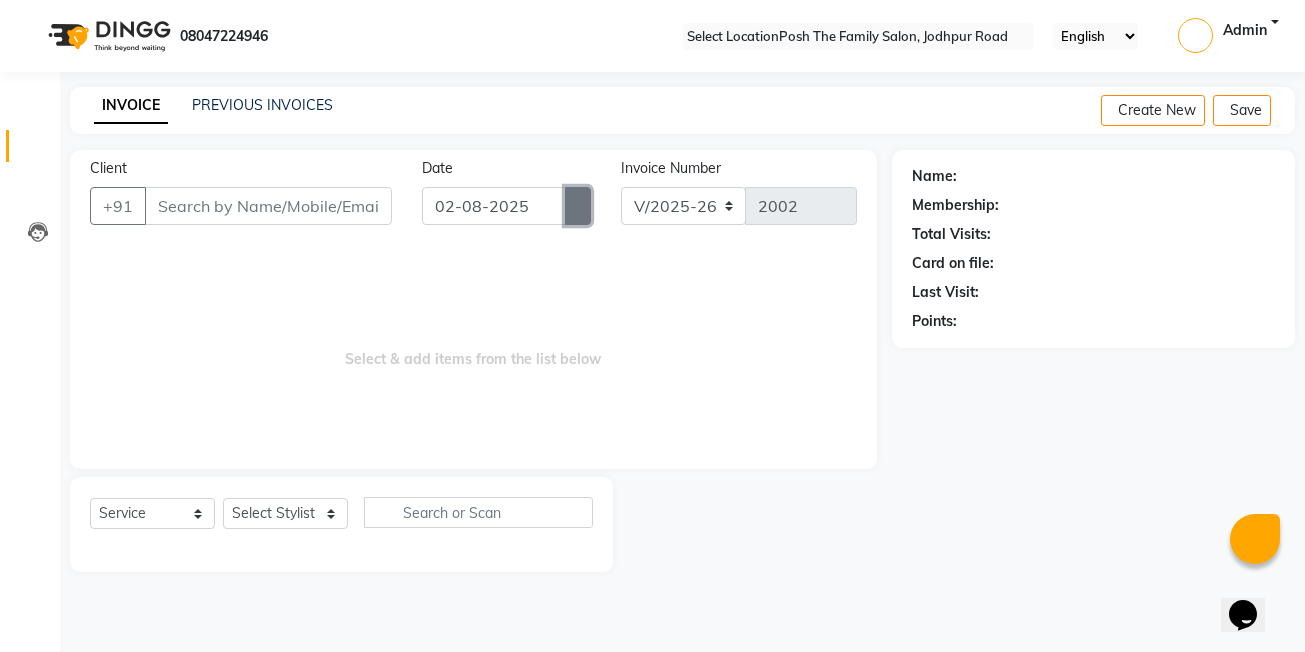 click 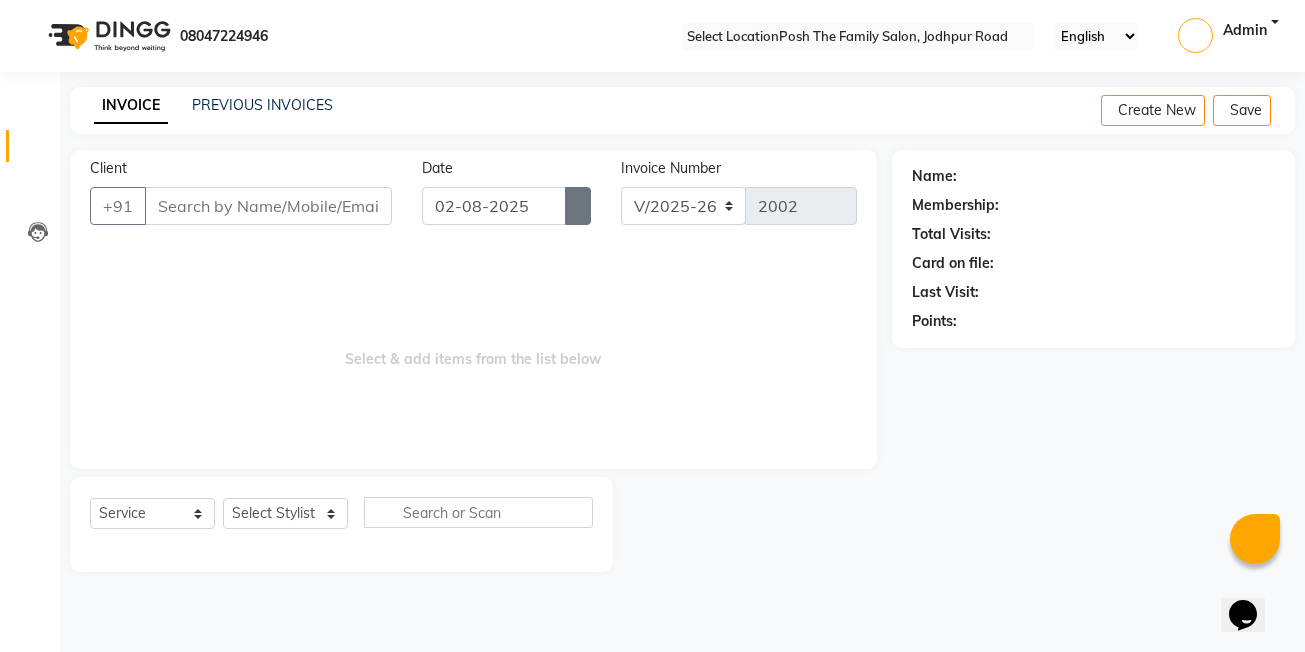select on "8" 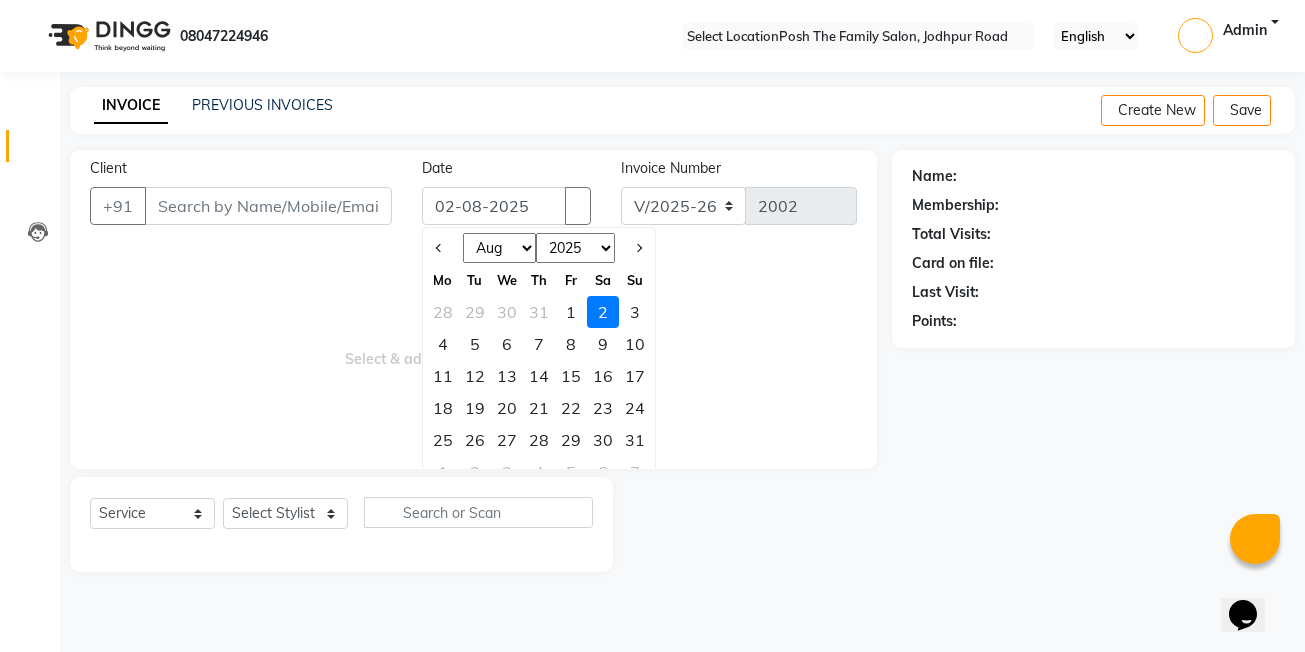 click on "1" 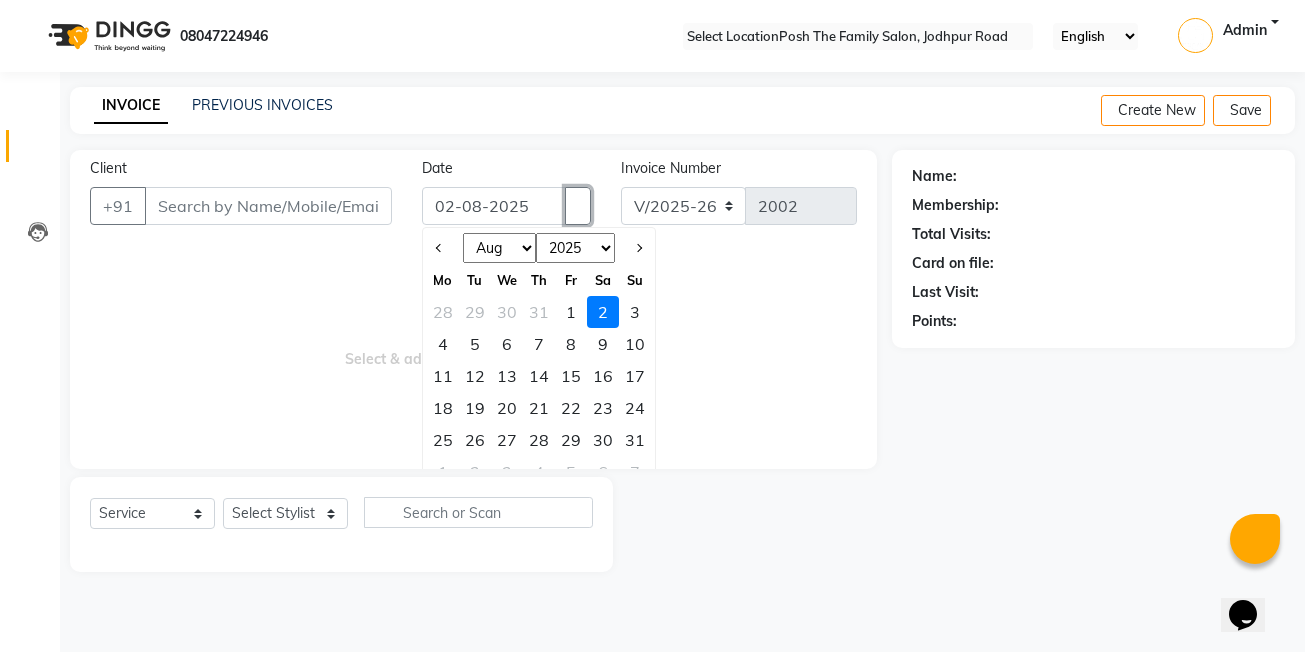 type on "01-08-2025" 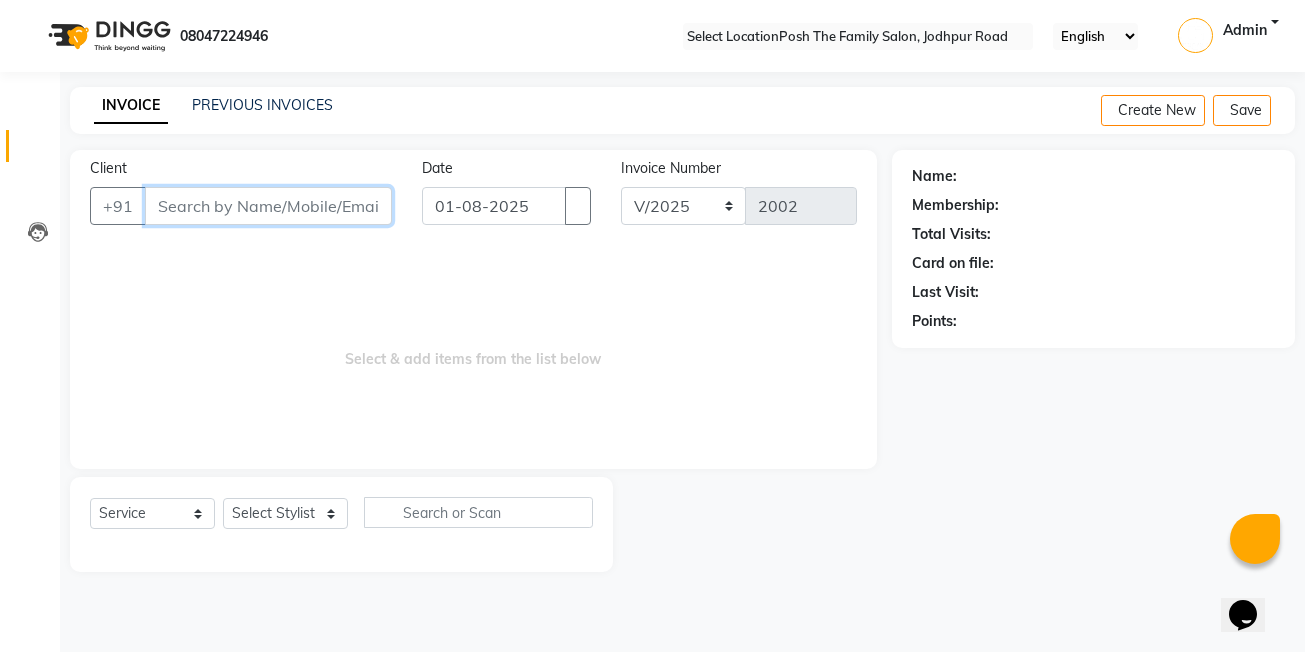 click on "Client" at bounding box center (268, 206) 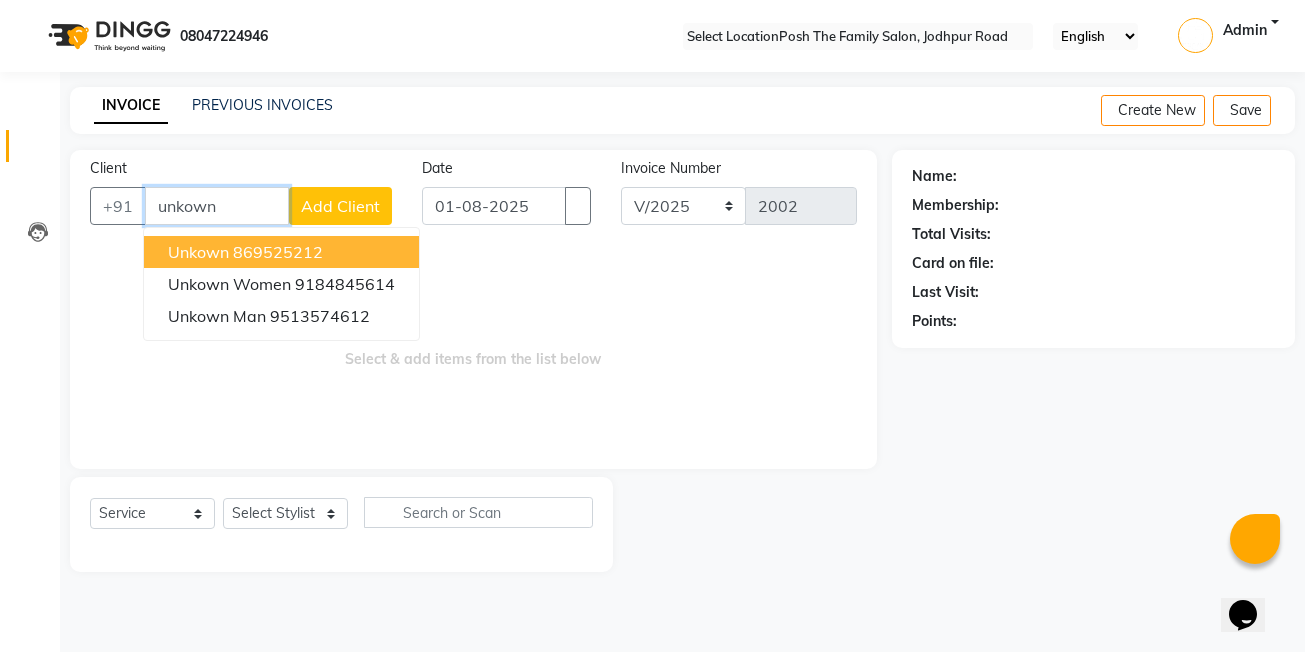 drag, startPoint x: 307, startPoint y: 254, endPoint x: 282, endPoint y: 303, distance: 55.00909 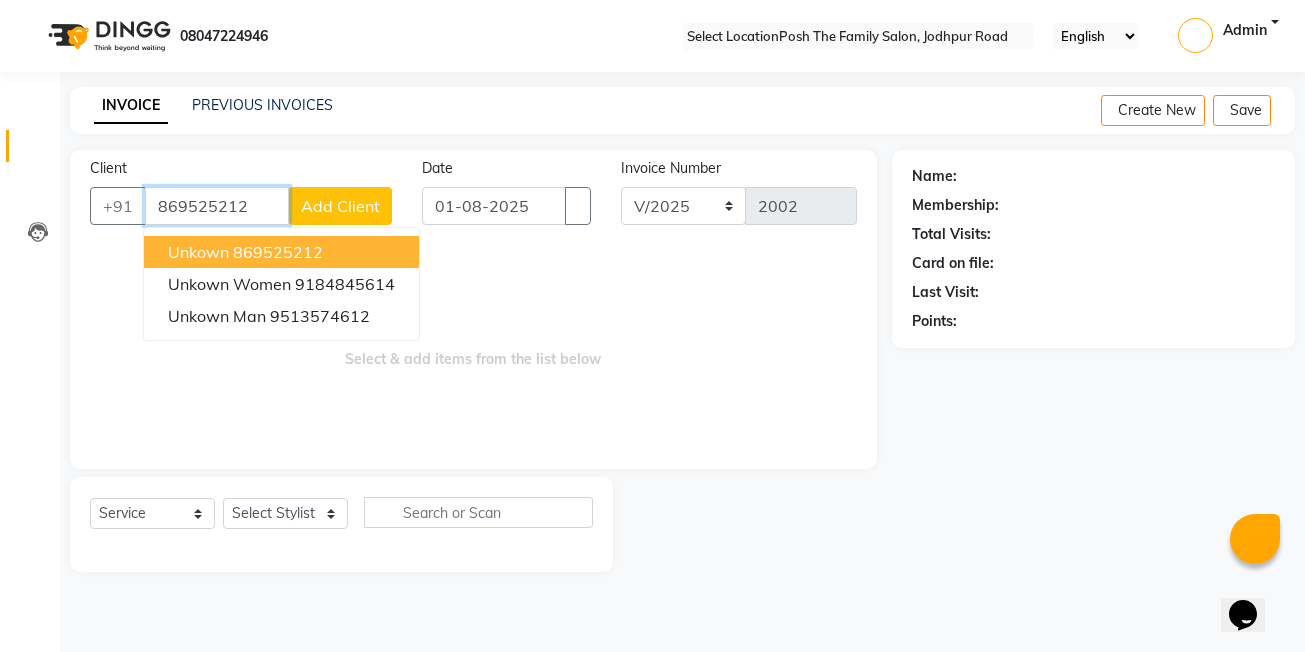 type on "869525212" 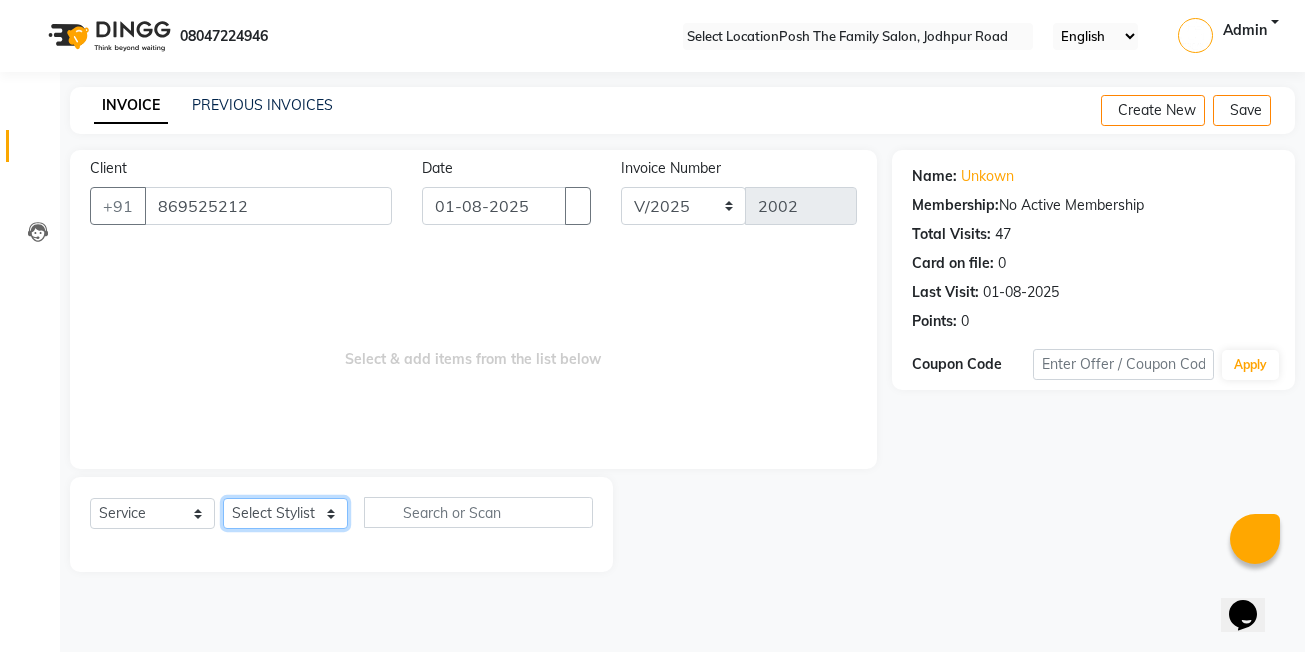 click on "Select Stylist [FIRST] [LAST] [FIRST] [LAST]  [FIRST] [LAST]  [FIRST] [LAST]  [FIRST] [LAST]  [FIRST] [LAST]  [FIRST] [LAST] [FIRST] [LAST] [FIRST] [LAST] [FIRST] [LAST] [FIRST] [LAST] [FIRST] [LAST] [FIRST] [LAST] [FIRST] [LAST] [FIRST] [LAST] [FIRST] [LAST] [FIRST] [LAST] [FIRST] [LAST] [FIRST] [LAST] [FIRST] [LAST] [FIRST] [LAST] [FIRST] [LAST]" 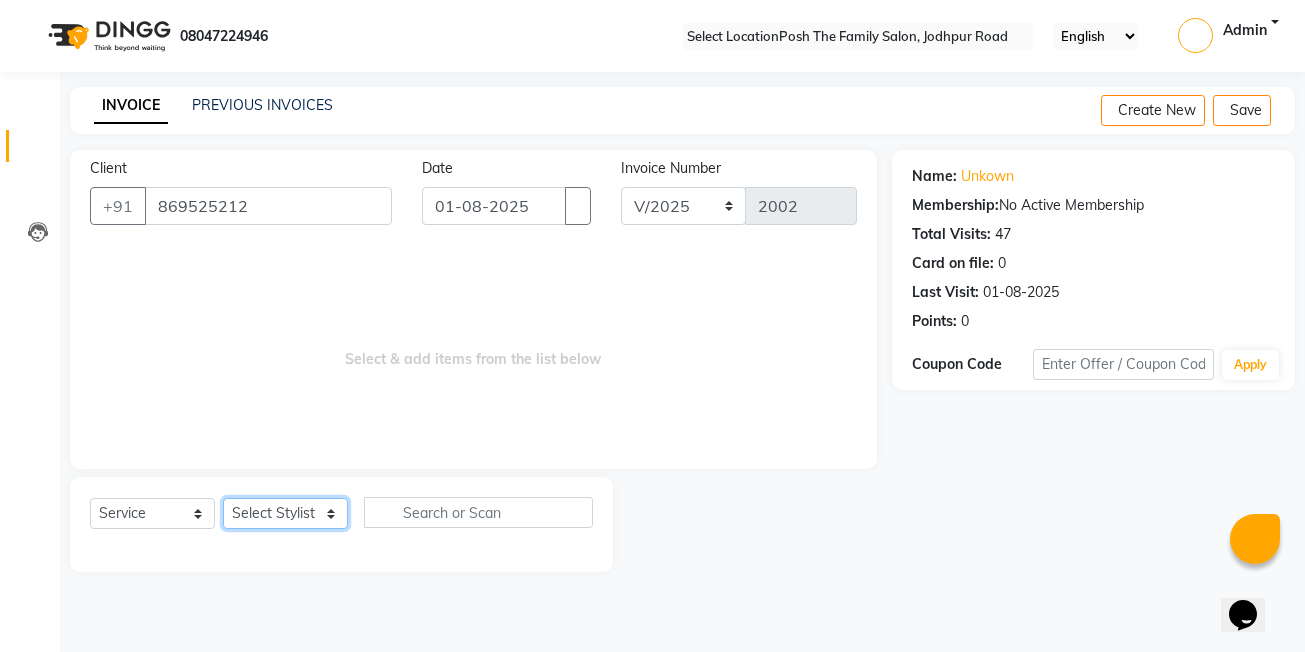 select on "71170" 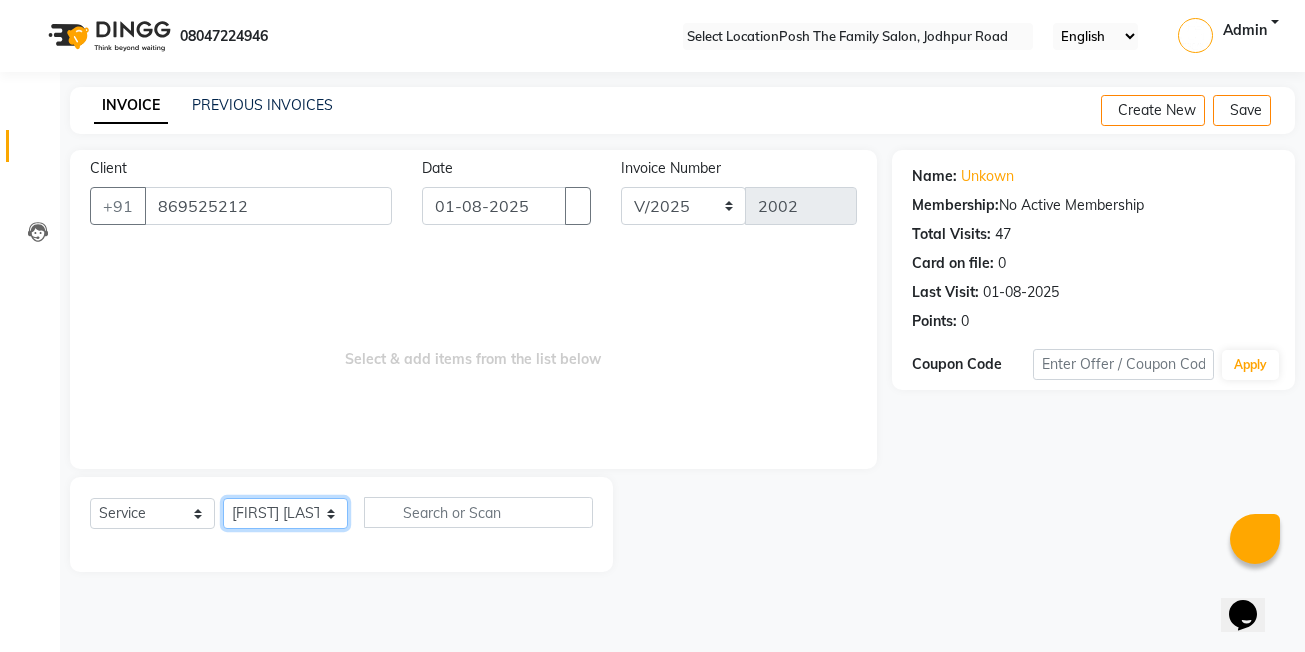 click on "Select Stylist [FIRST] [LAST] [FIRST] [LAST]  [FIRST] [LAST]  [FIRST] [LAST]  [FIRST] [LAST]  [FIRST] [LAST]  [FIRST] [LAST] [FIRST] [LAST] [FIRST] [LAST] [FIRST] [LAST] [FIRST] [LAST] [FIRST] [LAST] [FIRST] [LAST] [FIRST] [LAST] [FIRST] [LAST] [FIRST] [LAST] [FIRST] [LAST] [FIRST] [LAST] [FIRST] [LAST] [FIRST] [LAST] [FIRST] [LAST] [FIRST] [LAST]" 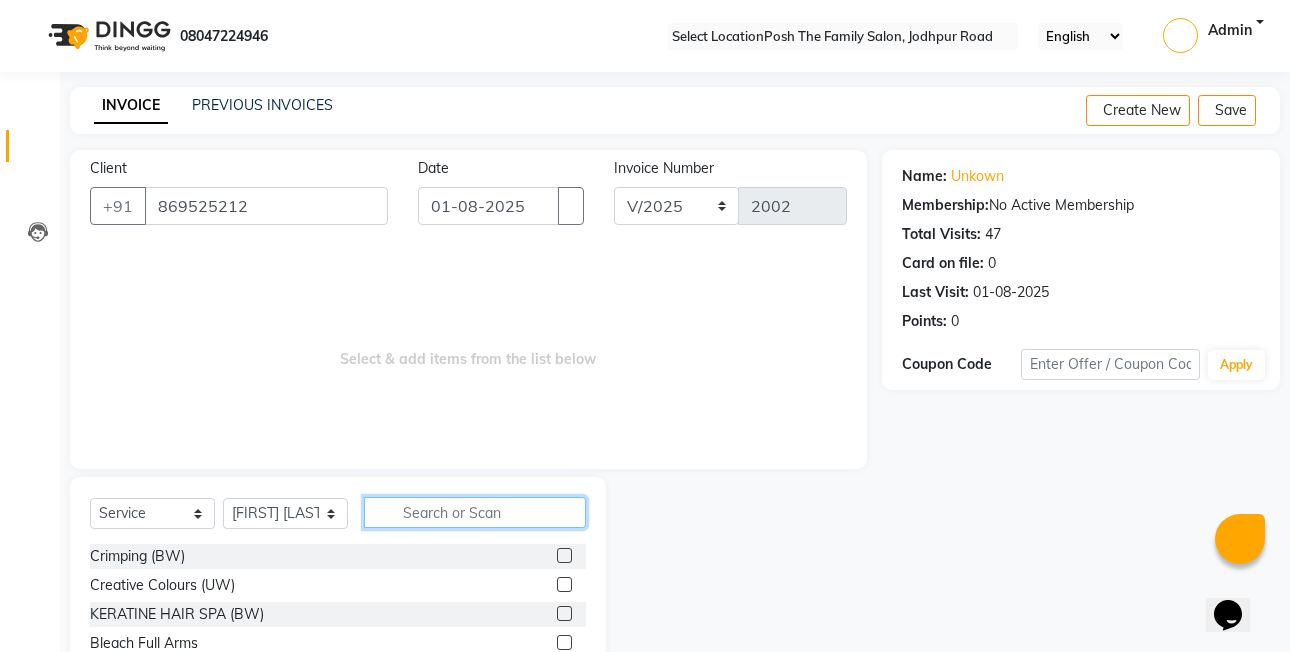 click 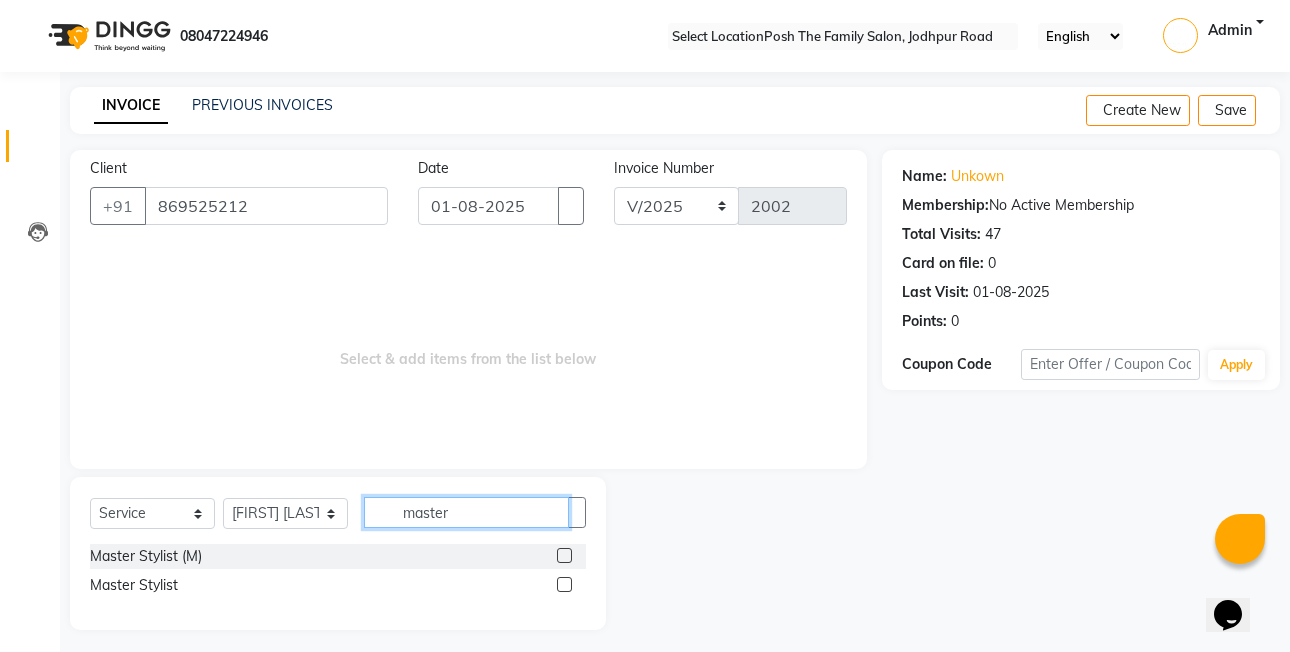 type on "master" 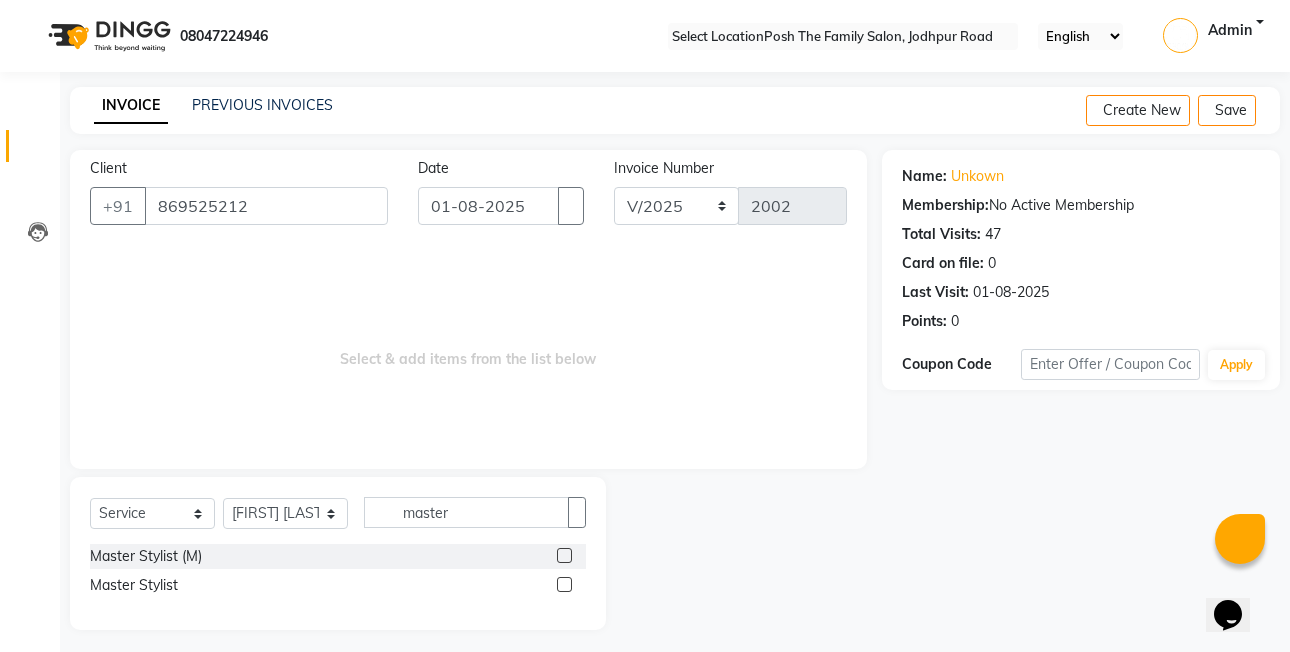 click 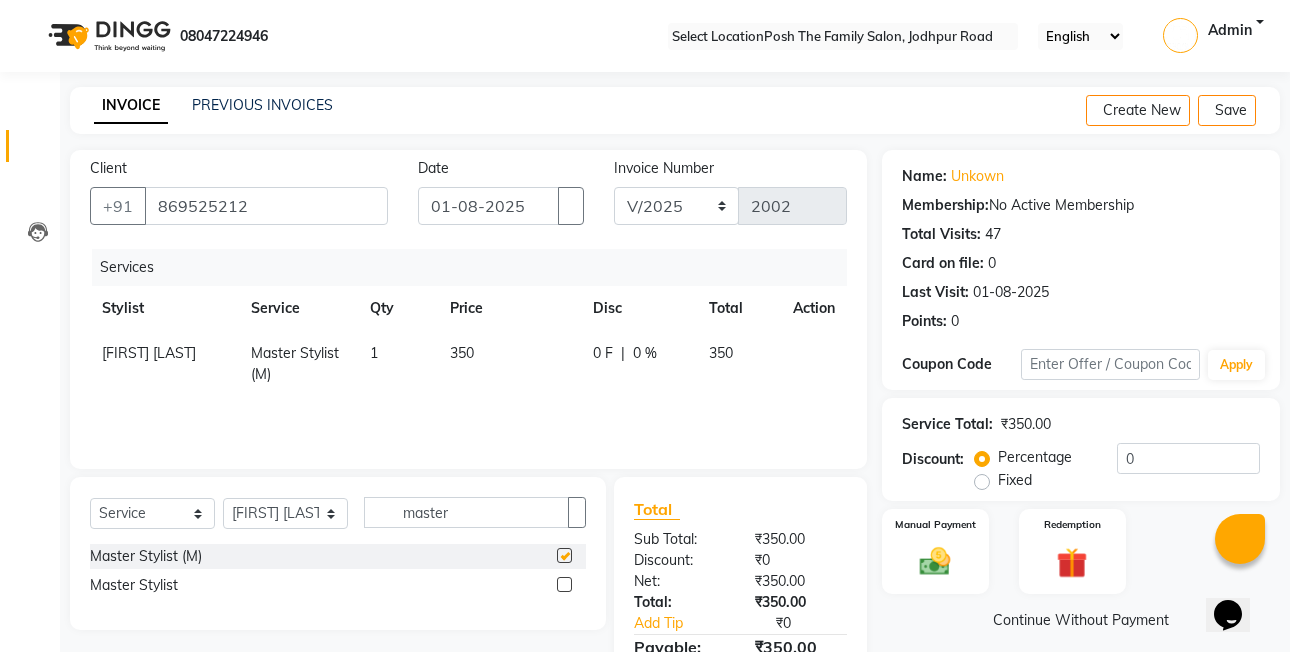 checkbox on "false" 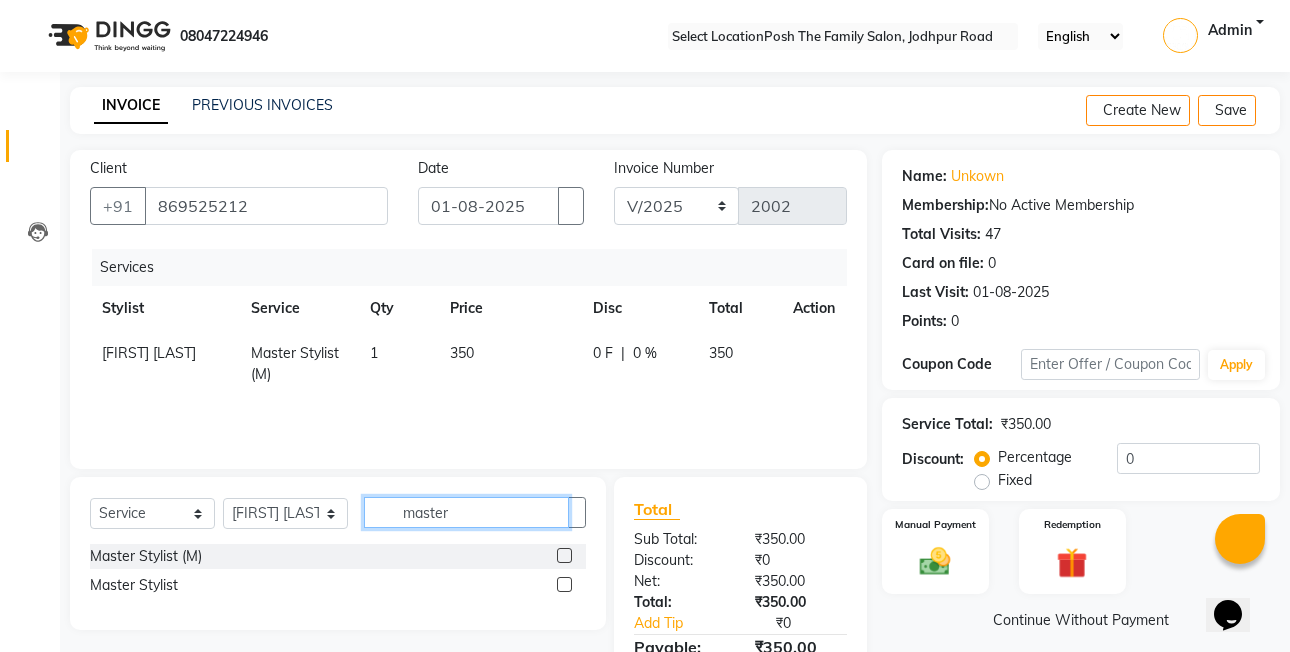 click on "master" 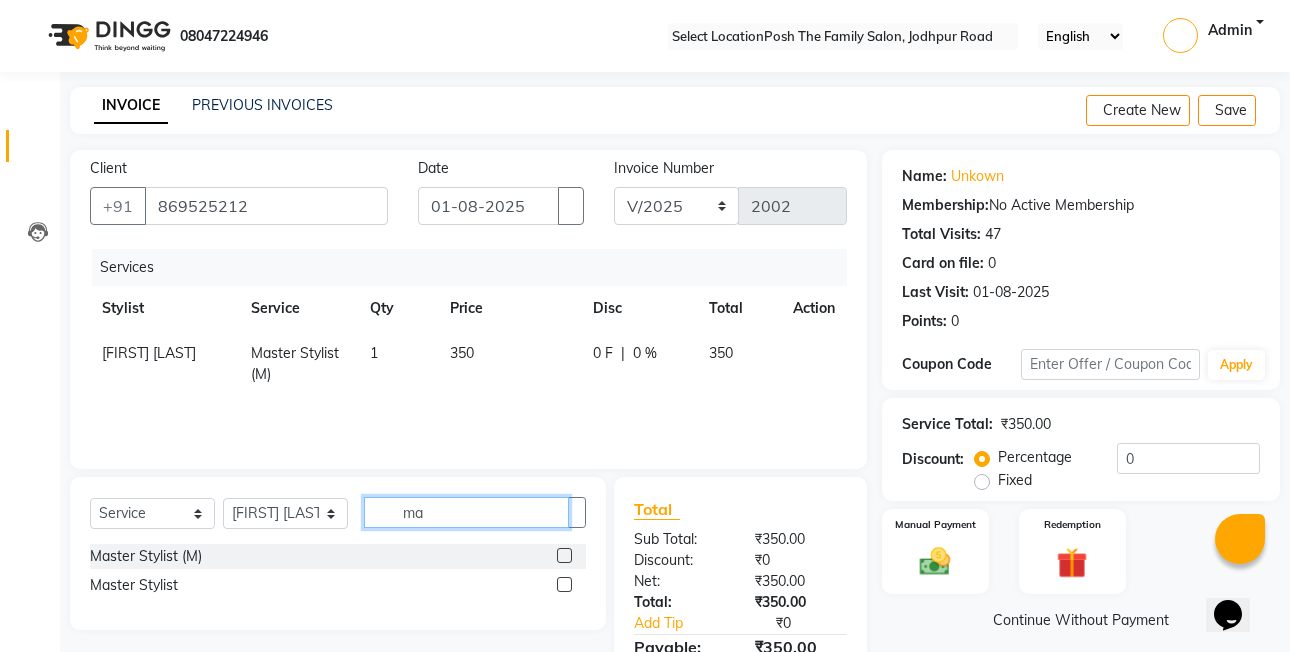 type on "m" 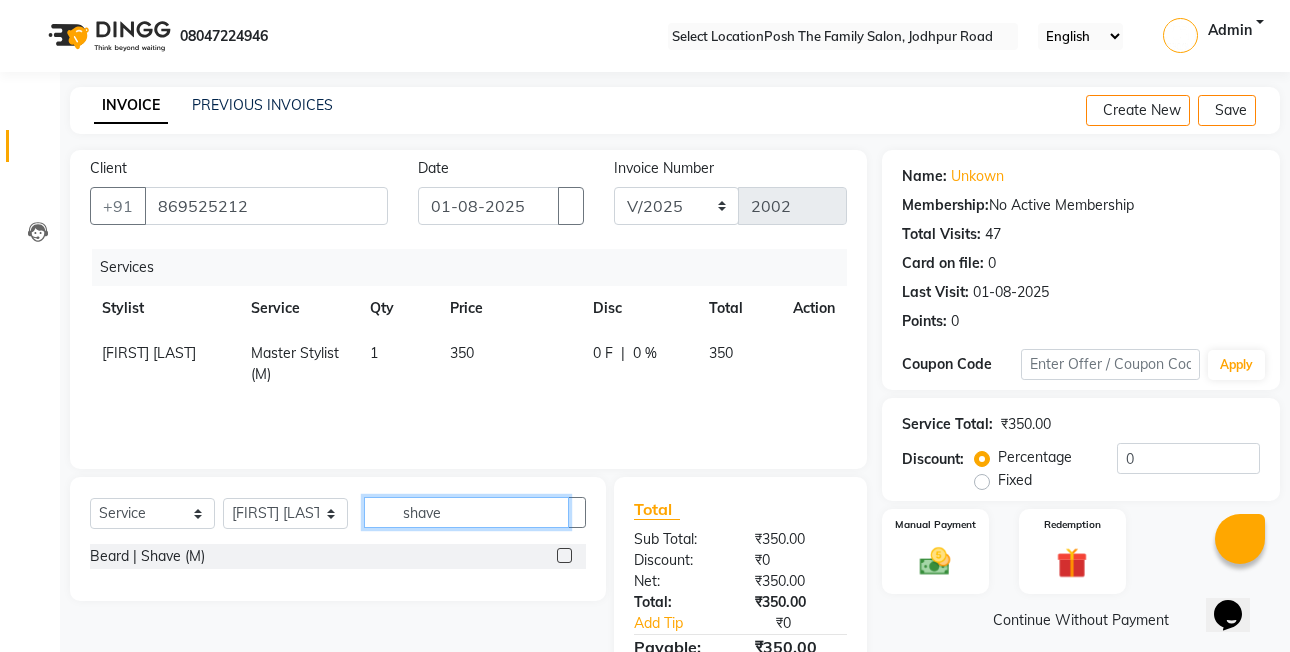type on "shave" 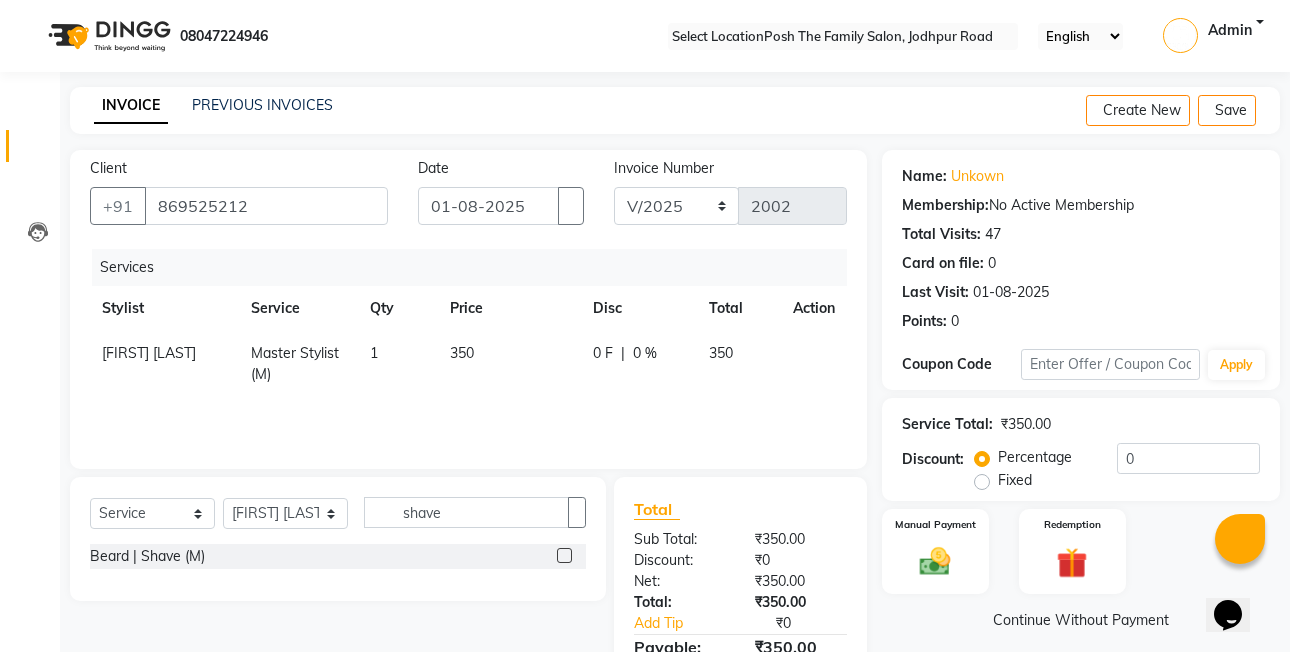 click 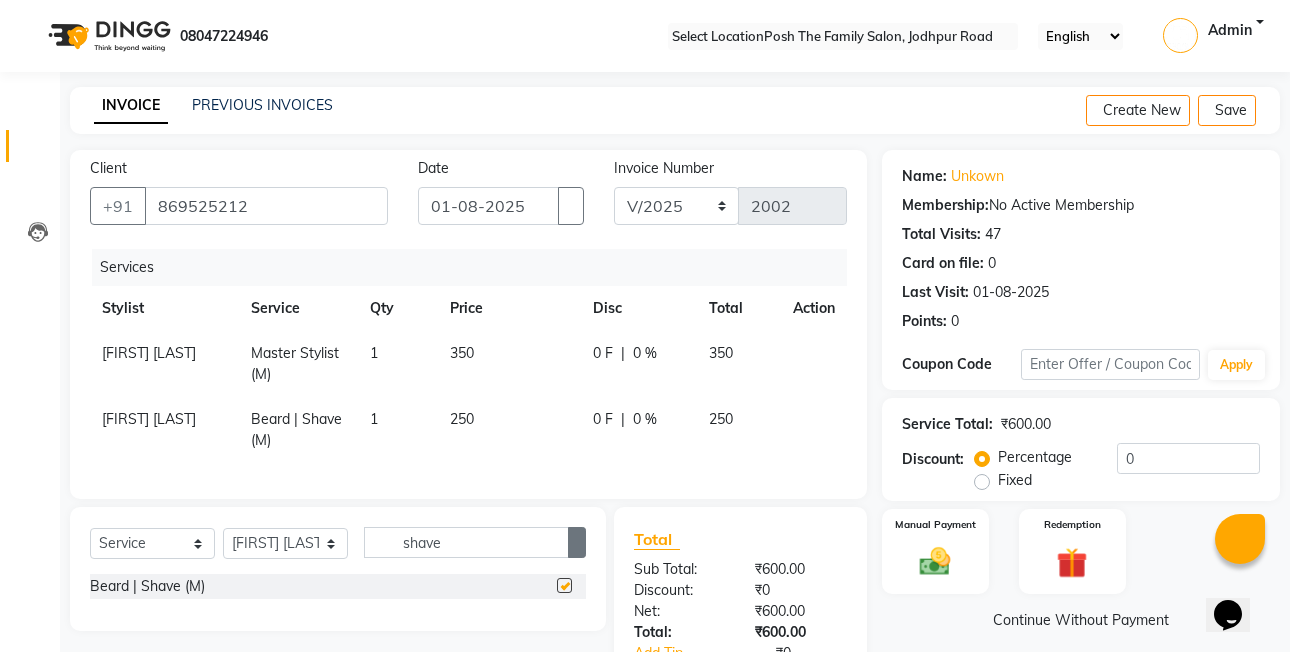 checkbox on "false" 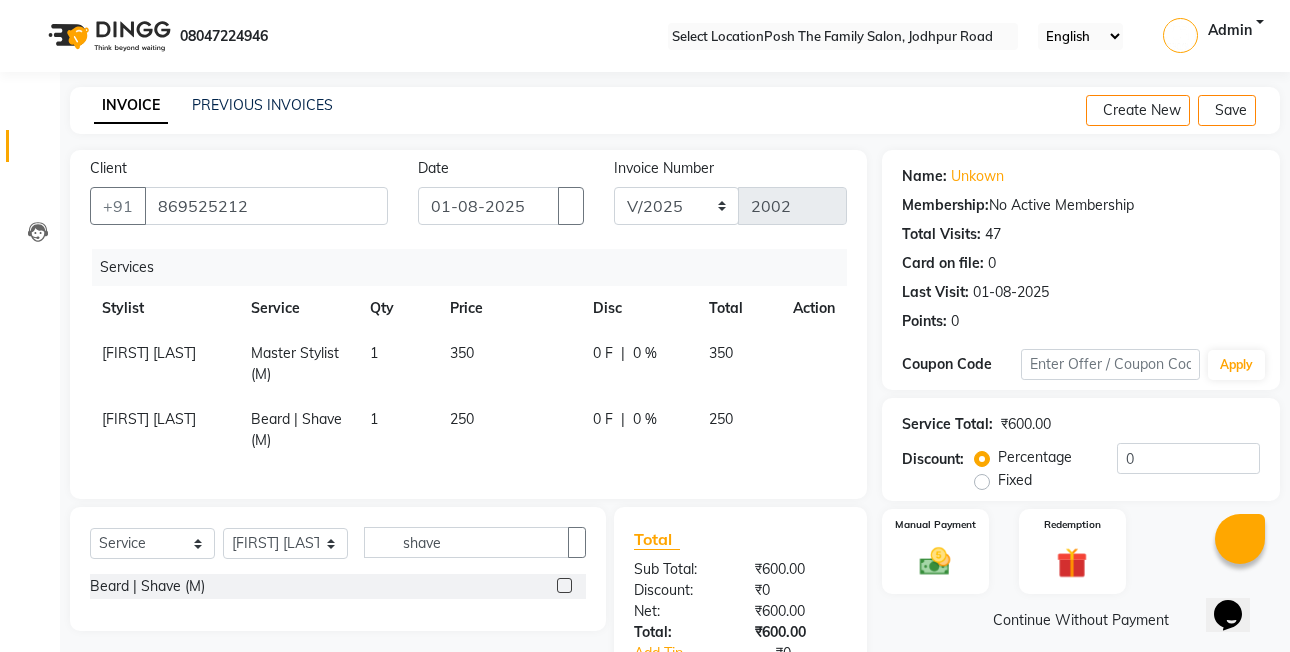 click on "Fixed" 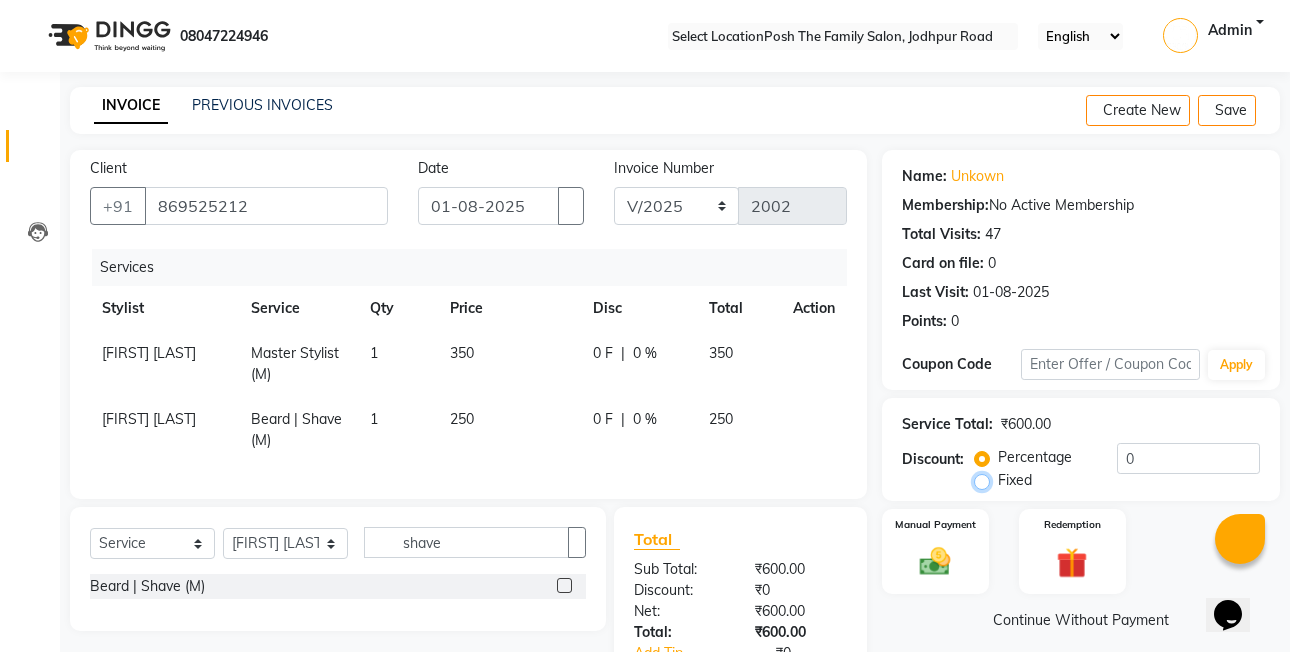 click on "Fixed" at bounding box center (986, 480) 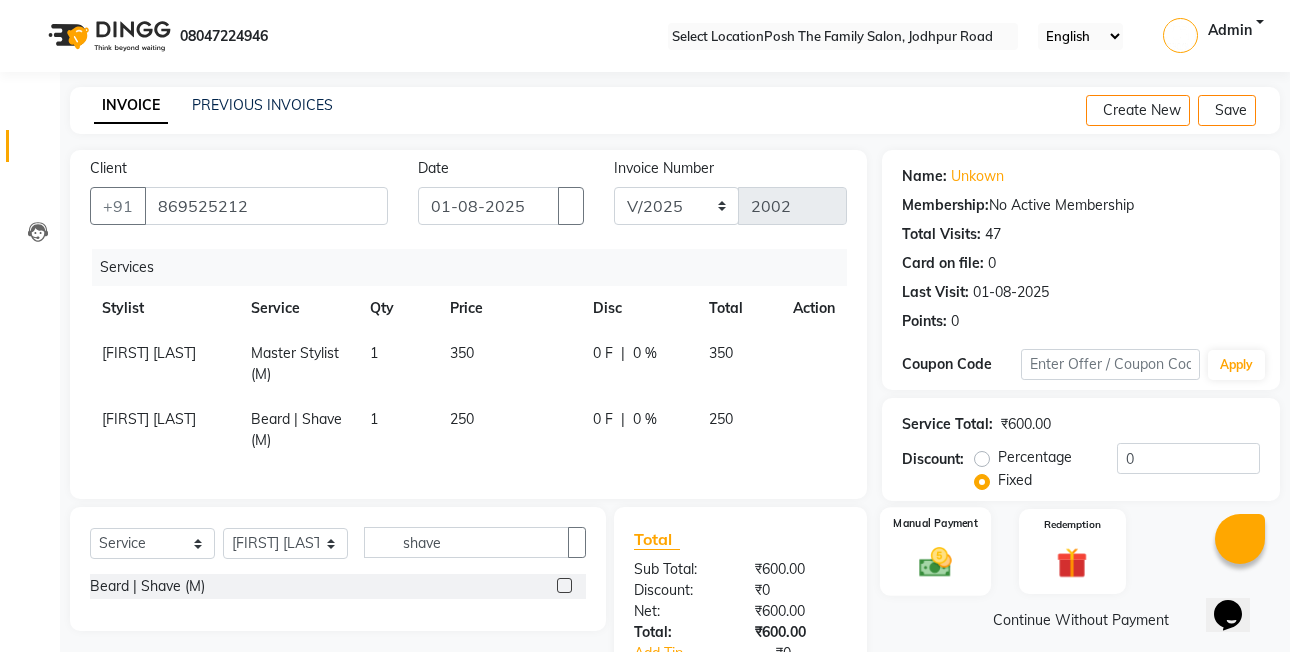 click on "Manual Payment" 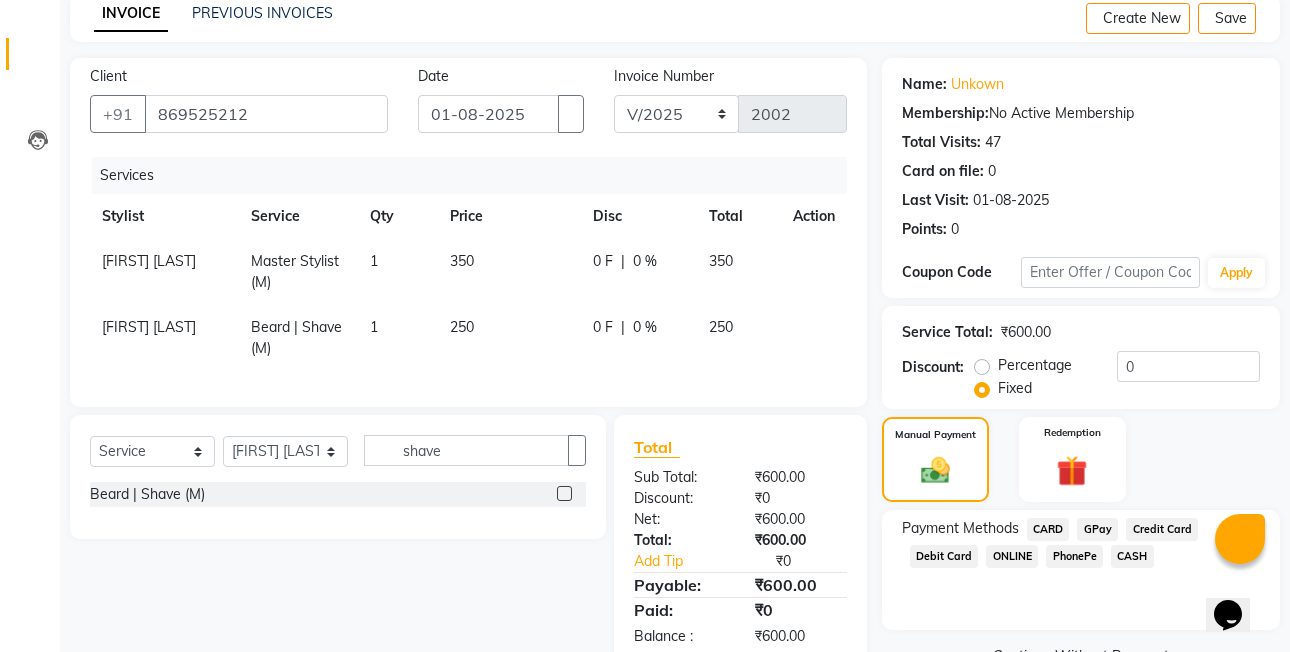 scroll, scrollTop: 151, scrollLeft: 0, axis: vertical 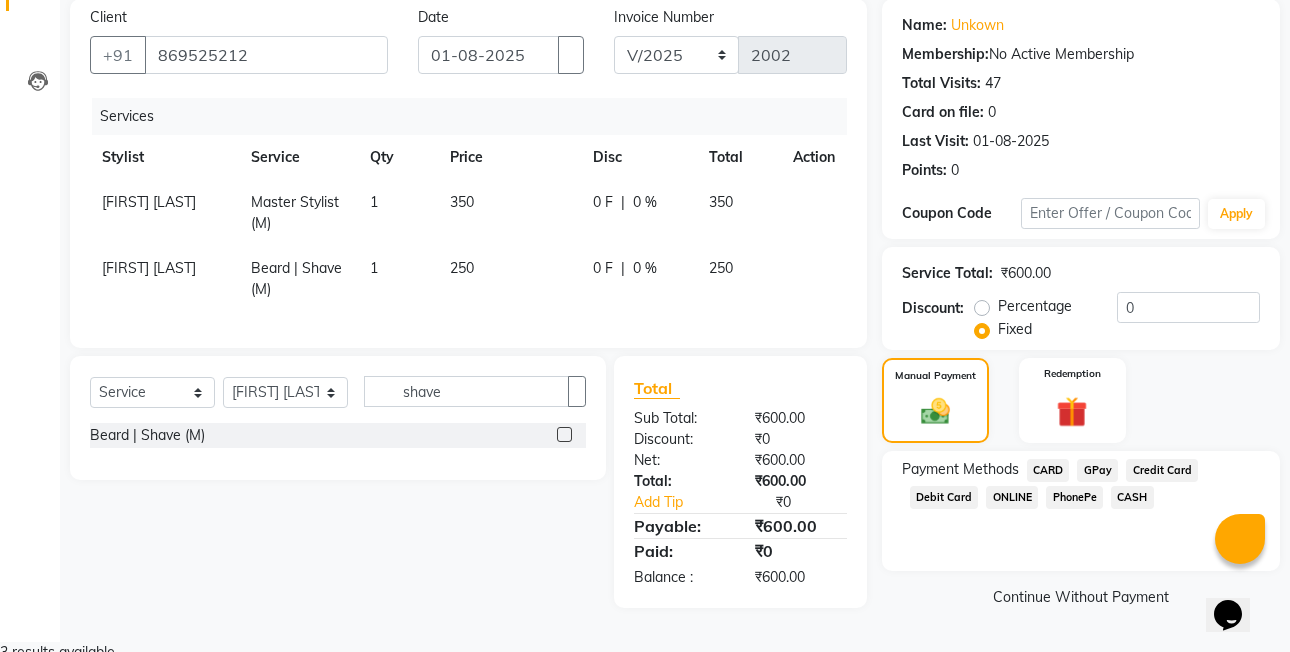 click on "PhonePe" 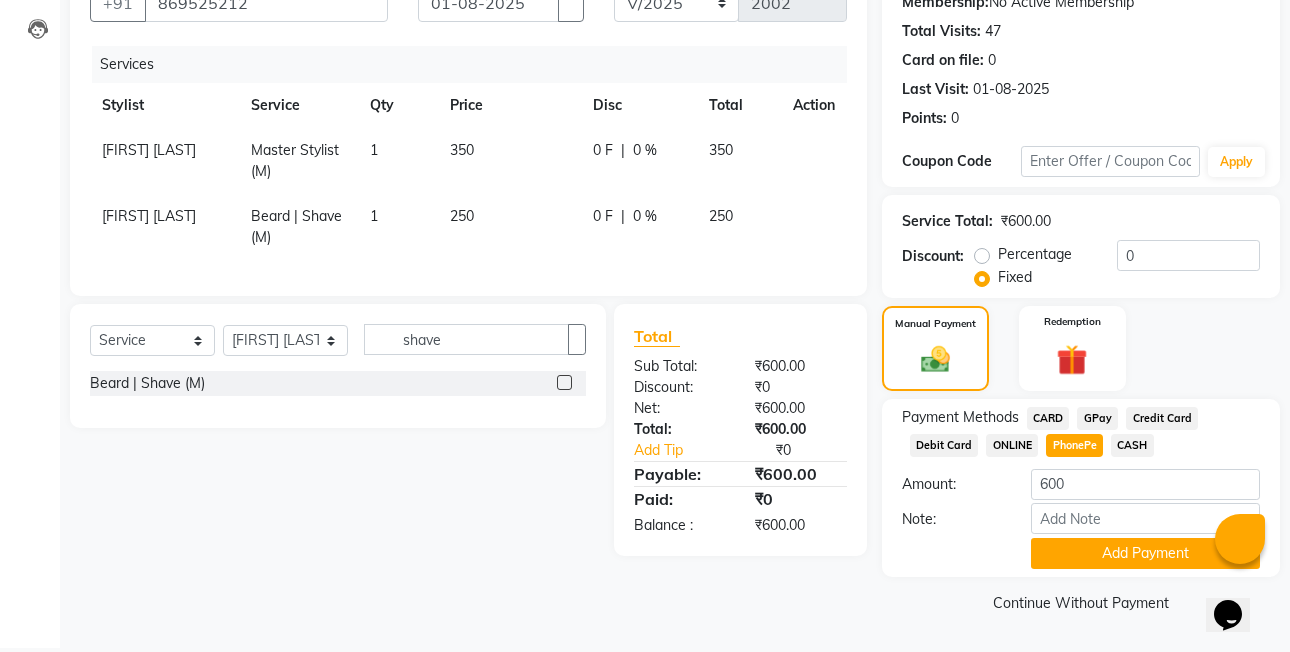scroll, scrollTop: 204, scrollLeft: 0, axis: vertical 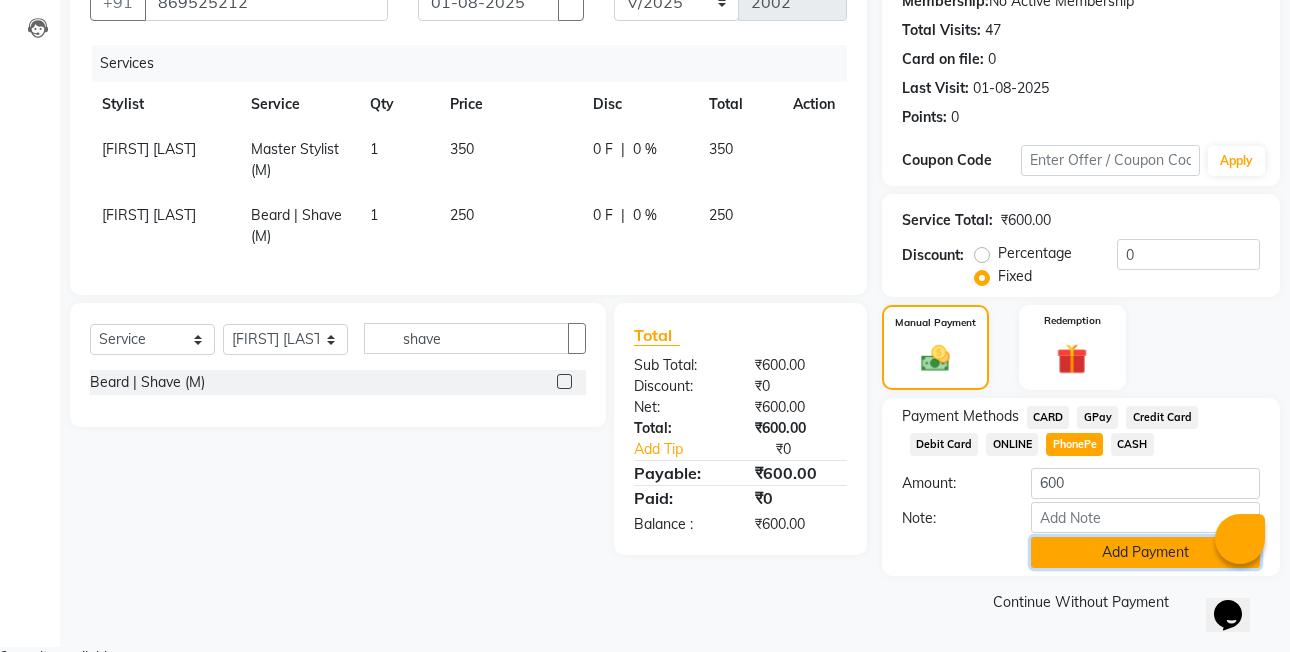 click on "Add Payment" 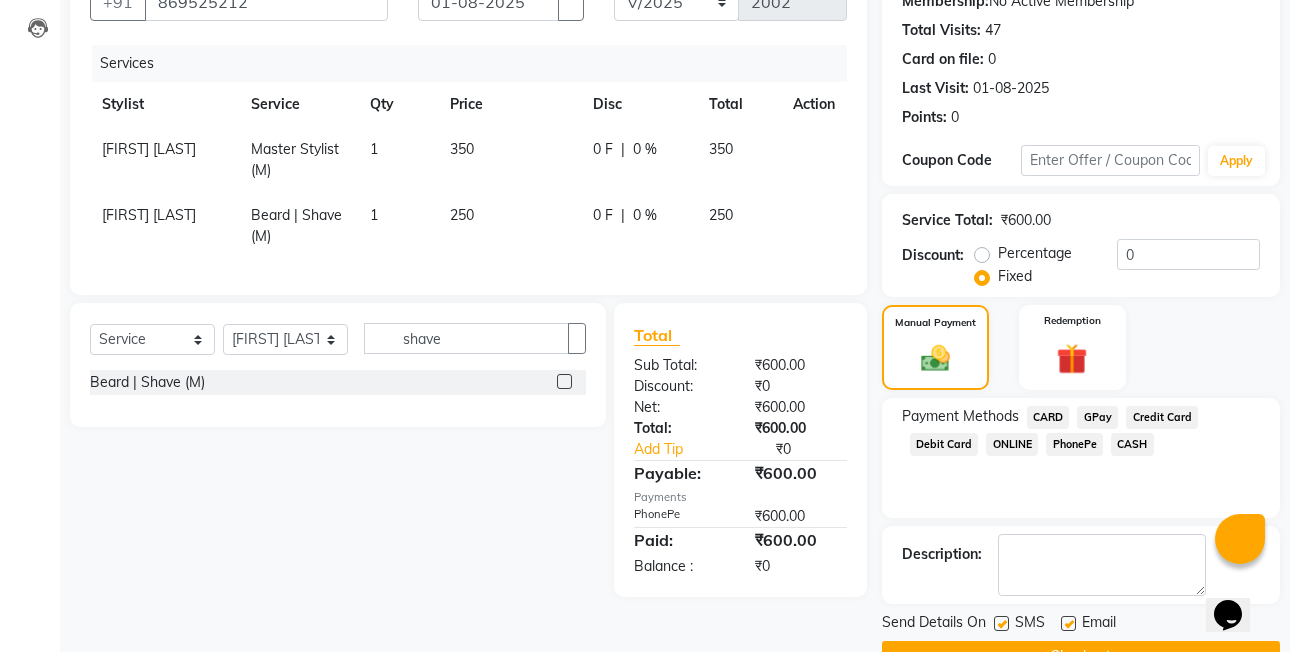 scroll, scrollTop: 261, scrollLeft: 0, axis: vertical 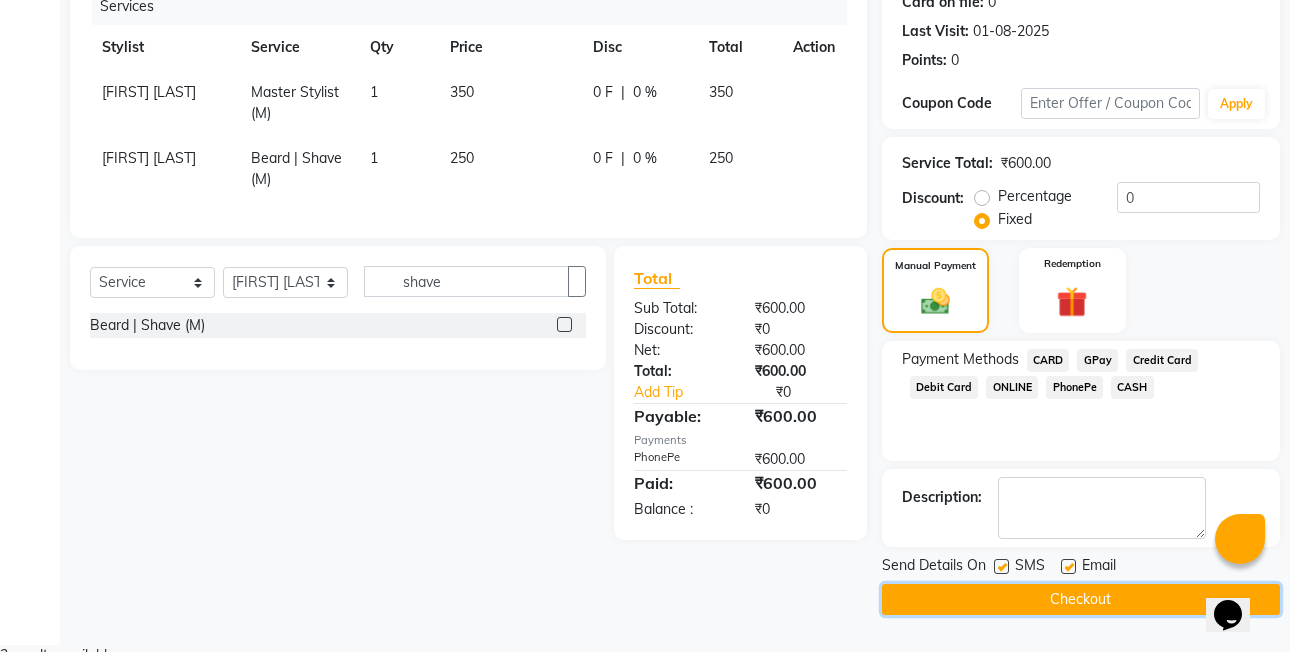 click on "Checkout" 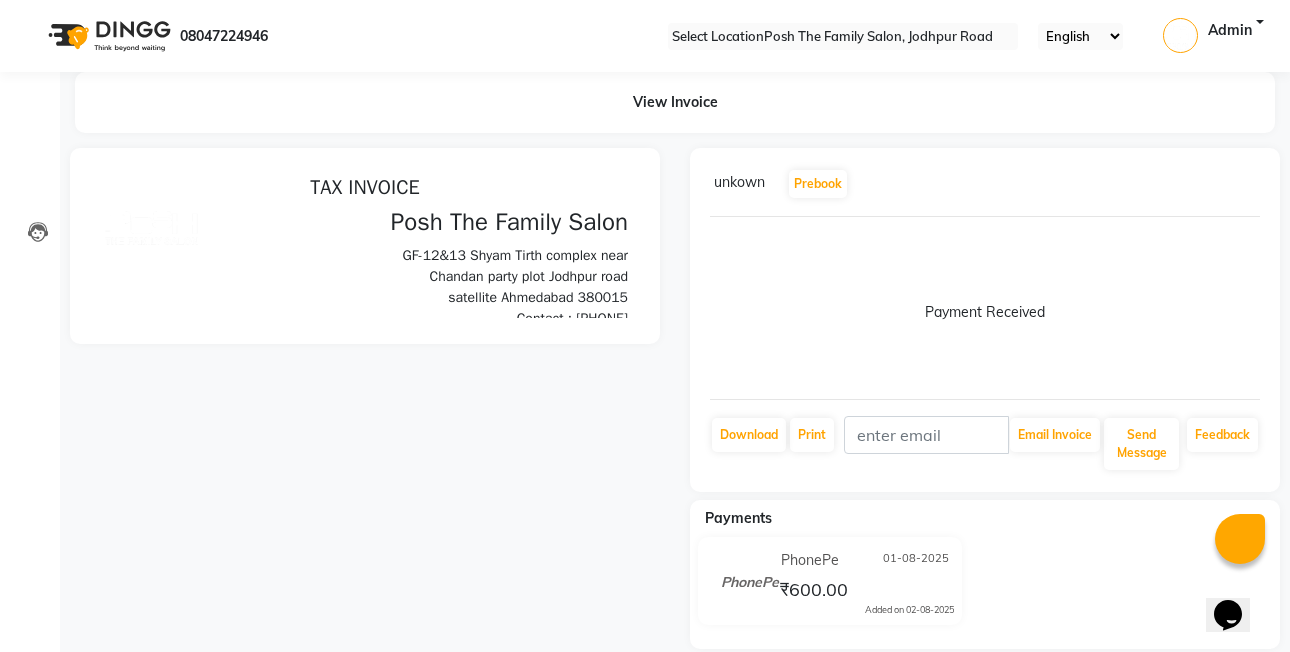 scroll, scrollTop: 0, scrollLeft: 0, axis: both 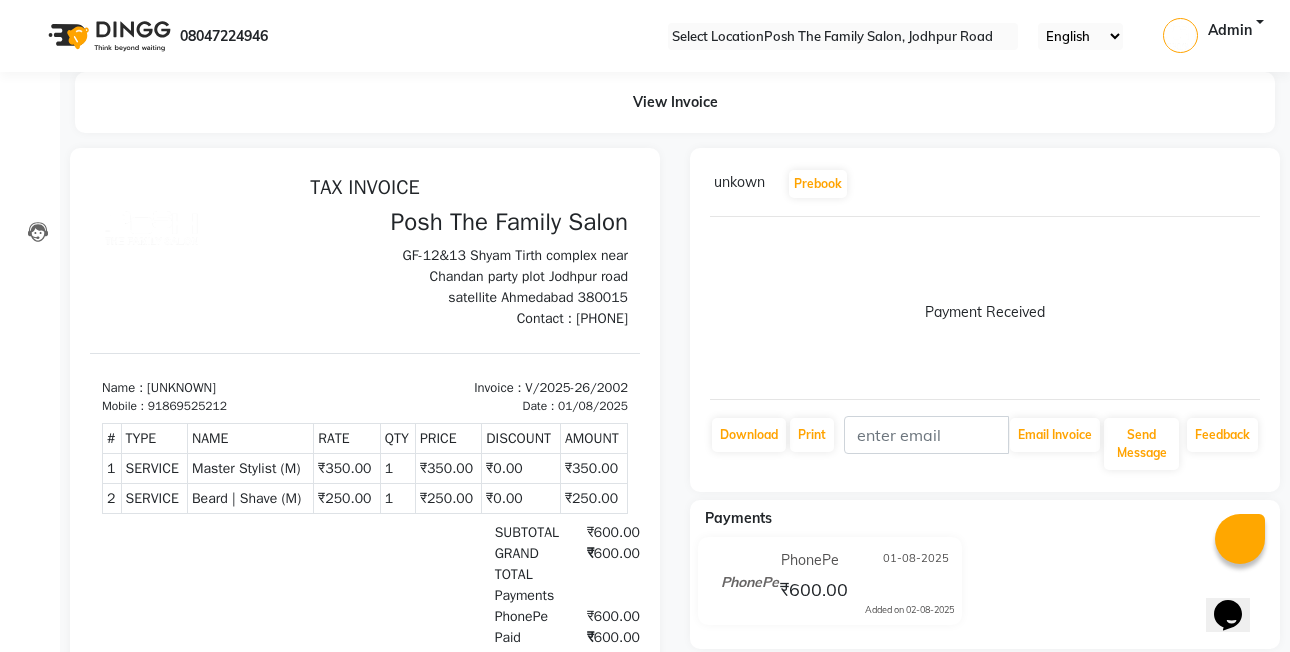 drag, startPoint x: 1252, startPoint y: 178, endPoint x: 1242, endPoint y: 174, distance: 10.770329 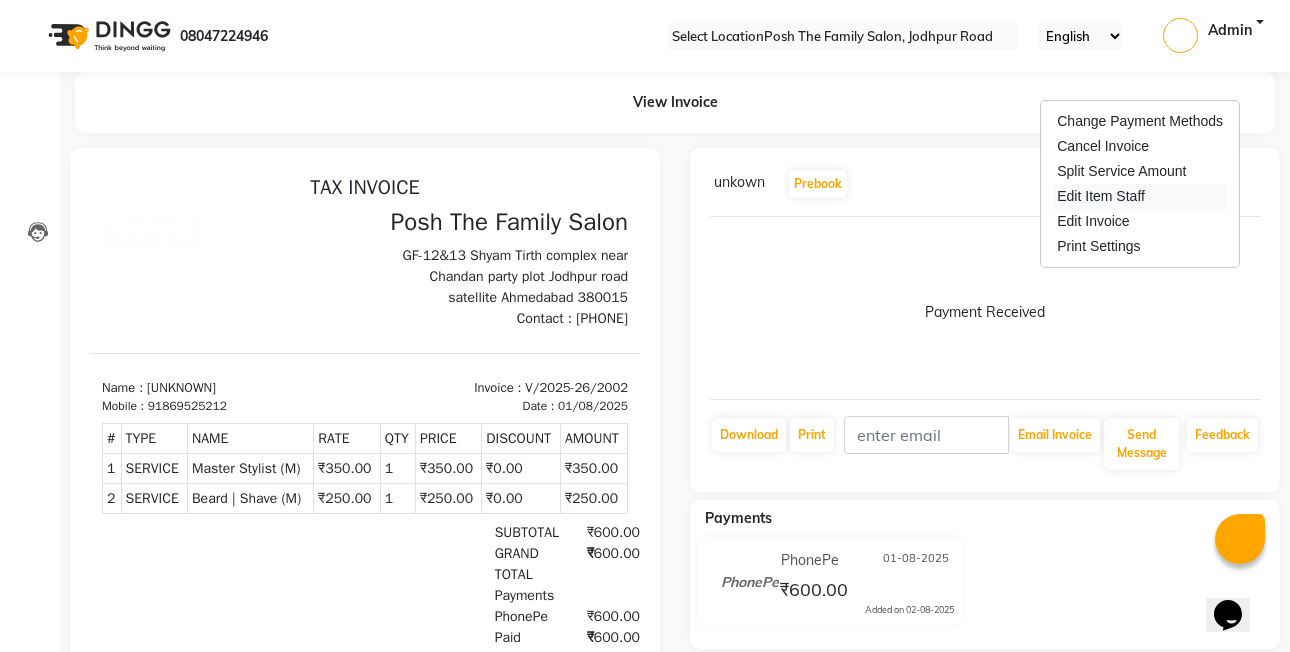 drag, startPoint x: 1130, startPoint y: 182, endPoint x: 1098, endPoint y: 189, distance: 32.75668 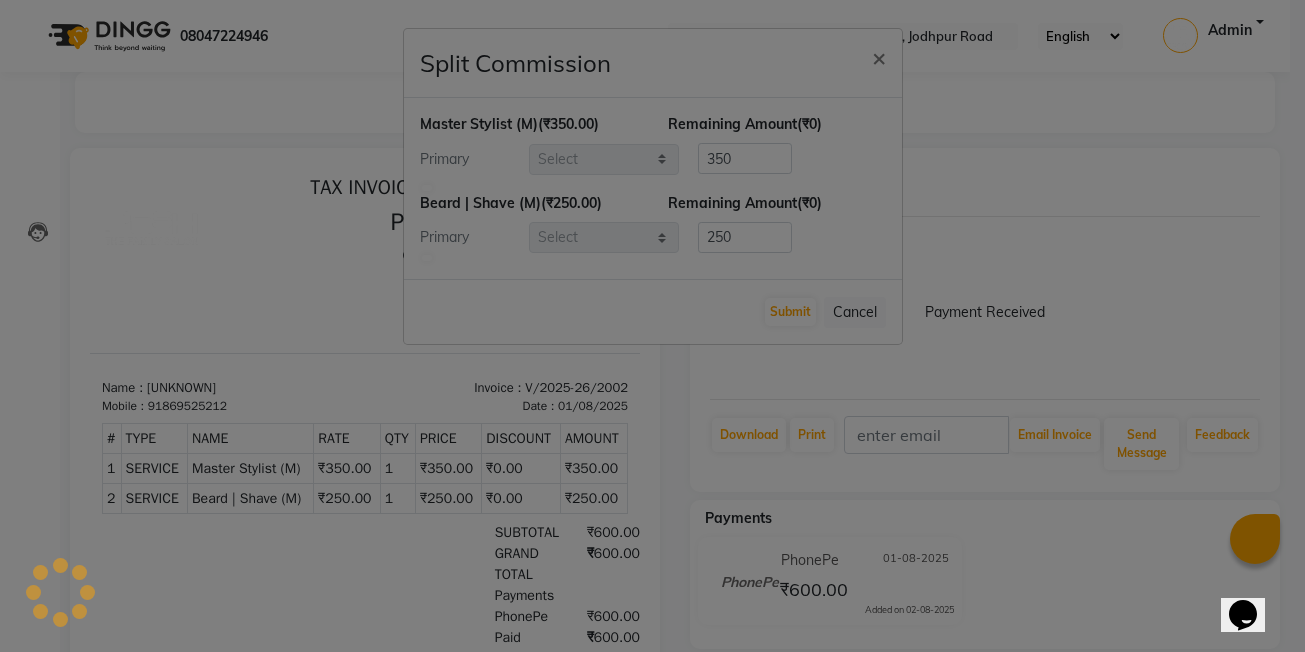 select on "71170" 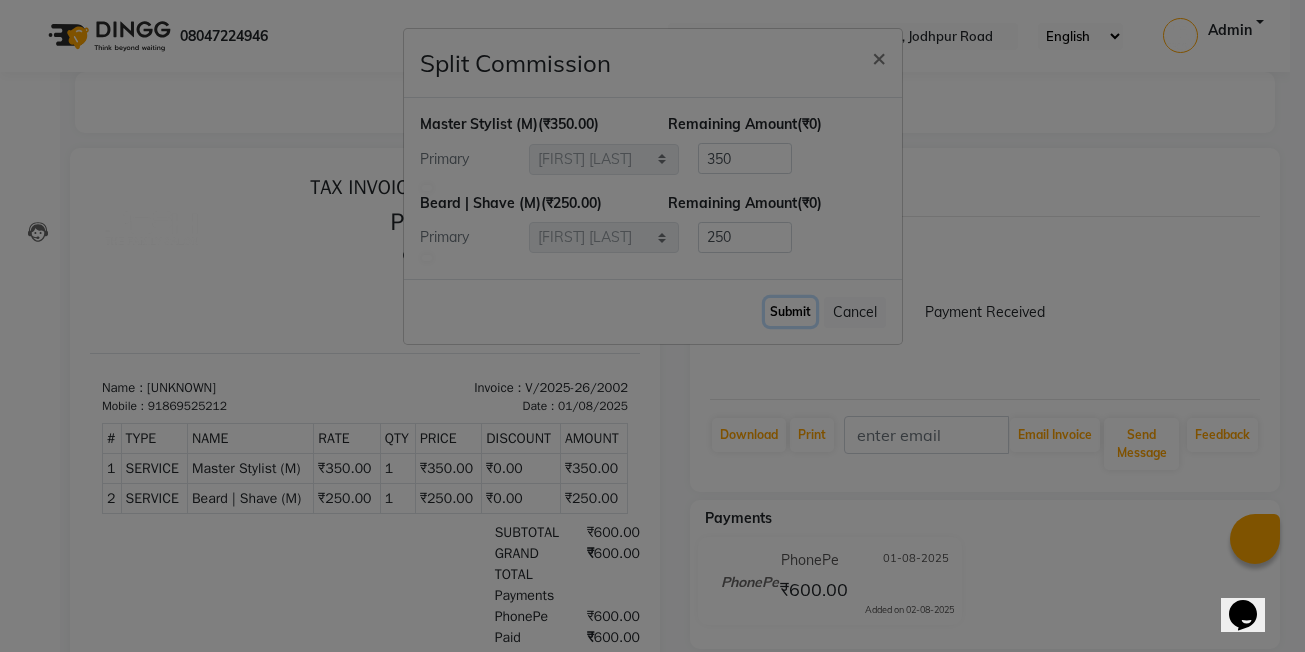 click on "Submit" 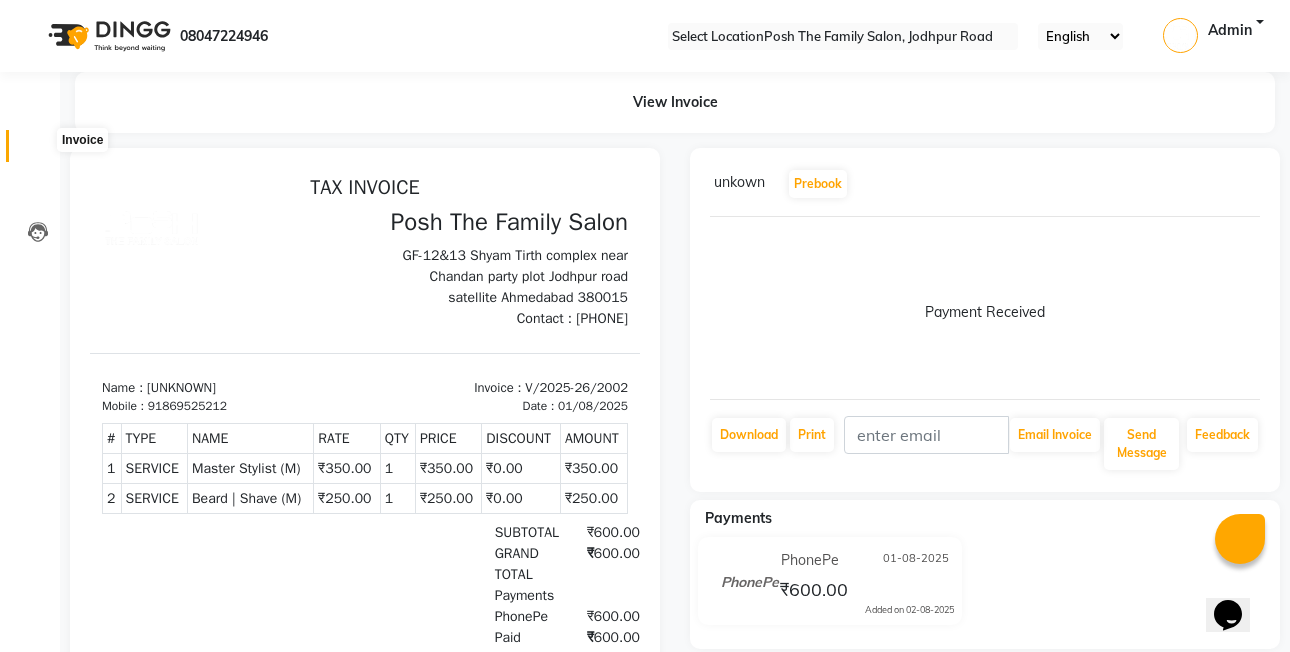 click 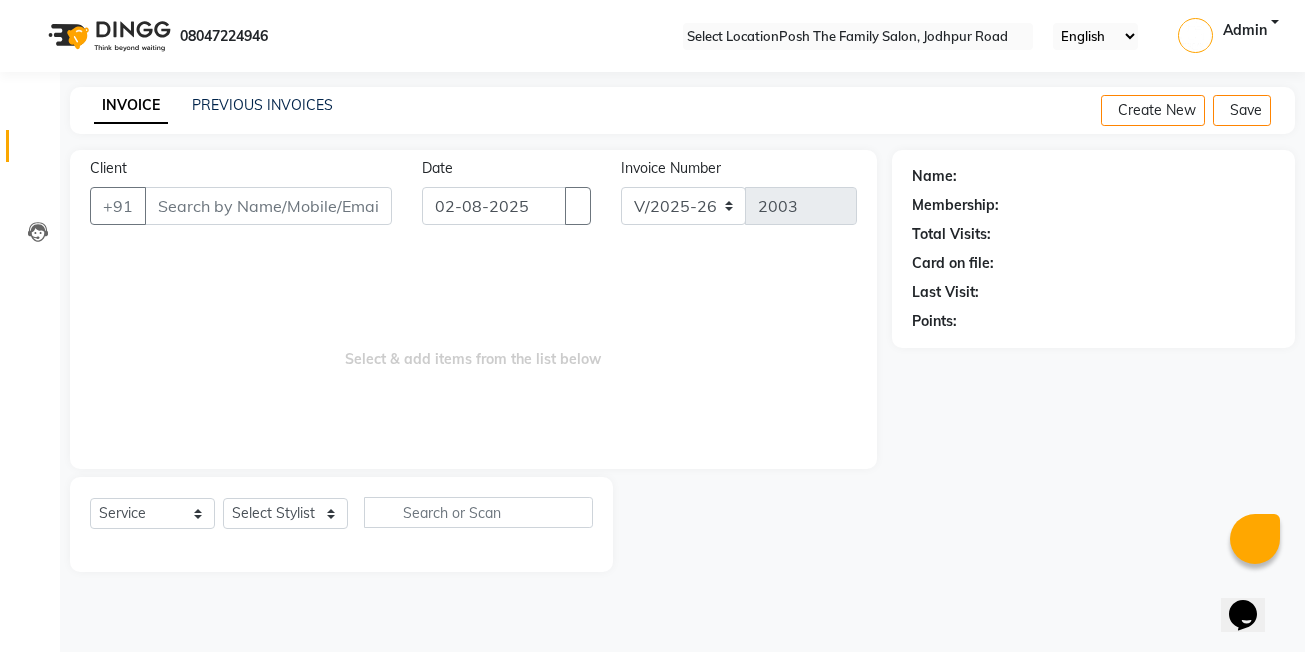 click on "Client" at bounding box center [268, 206] 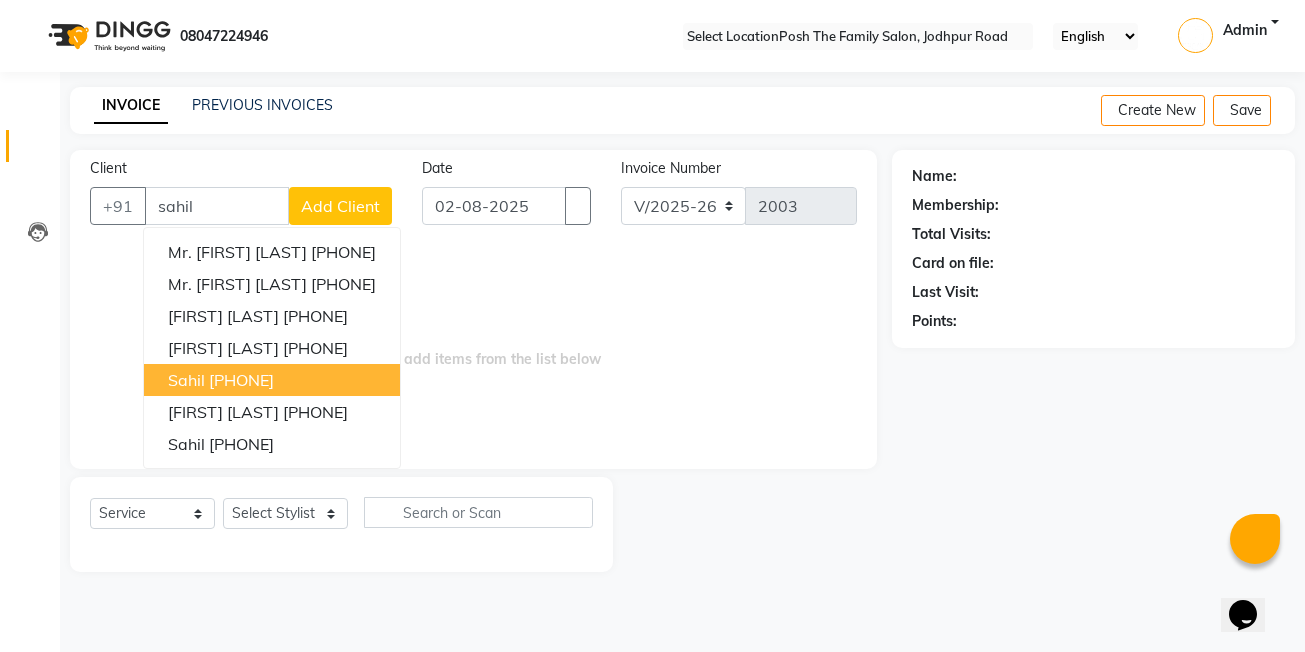 click on "[PHONE]" at bounding box center (241, 380) 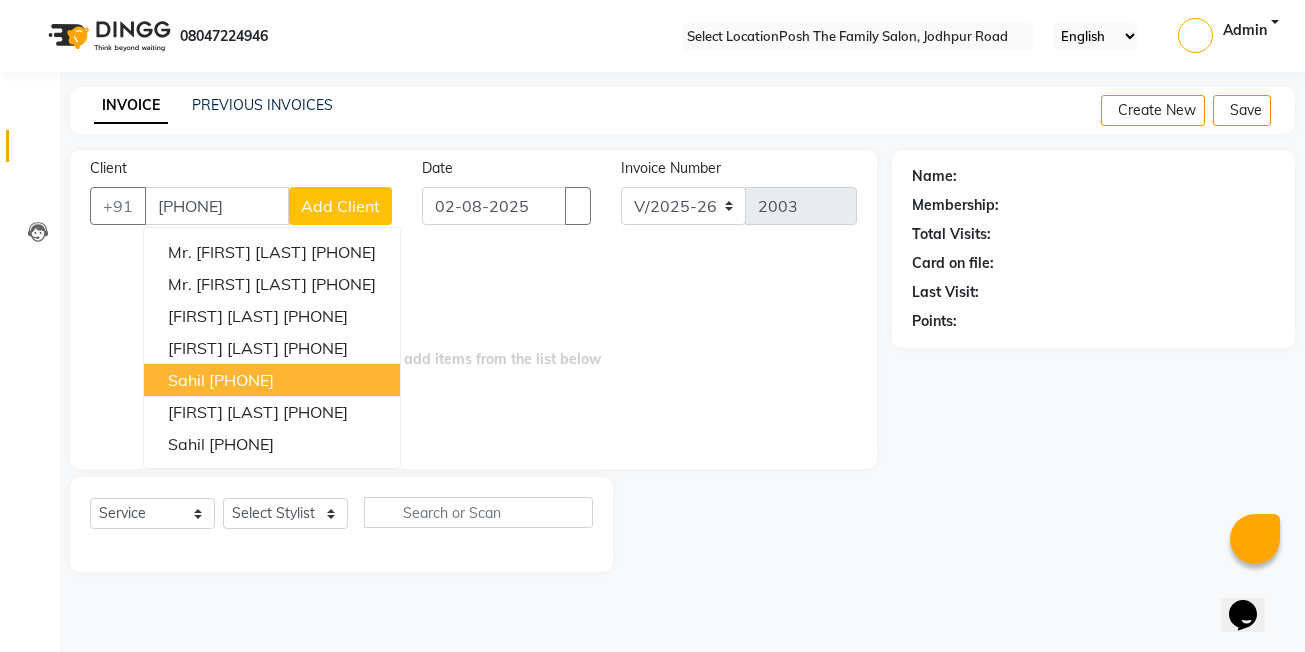 type on "[PHONE]" 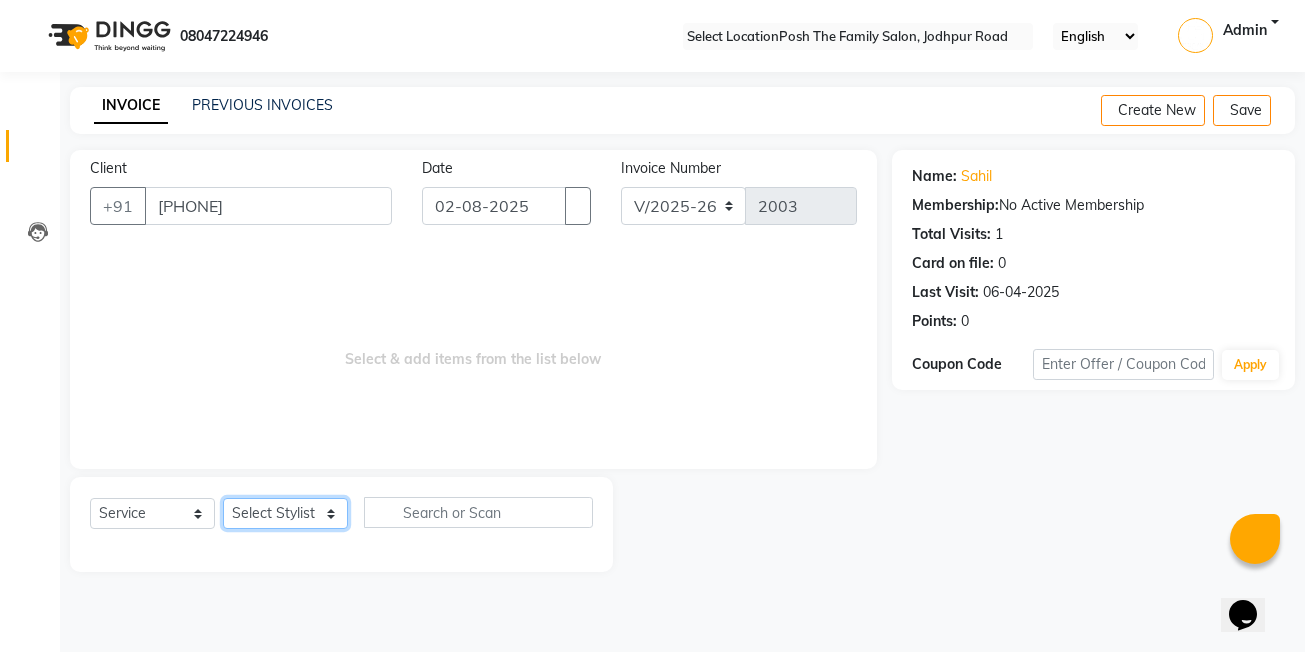 click on "Select Stylist [FIRST]  [LAST]  [FIRST] [LAST]  [FIRST] [LAST]  [FIRST] [LAST]  [FIRST] [LAST]  [FIRST] [LAST]  [FIRST] [LAST]  [FIRST] [LAST] (OWNER) POSH [FIRST] [LAST] [FIRST] [LAST] [FIRST] [LAST]  [FIRST]  [LAST] [FIRST] [LAST] [FIRST] [LAST] [FIRST] [LAST] [FIRST] [LAST]" 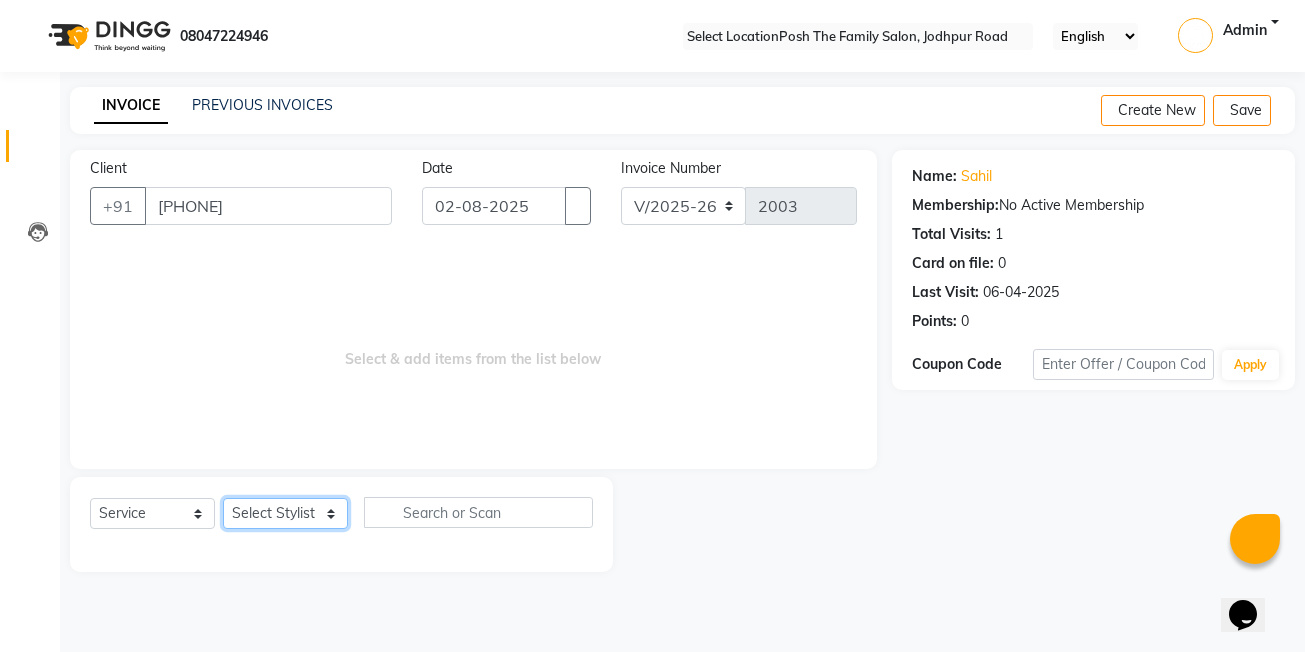 select on "53726" 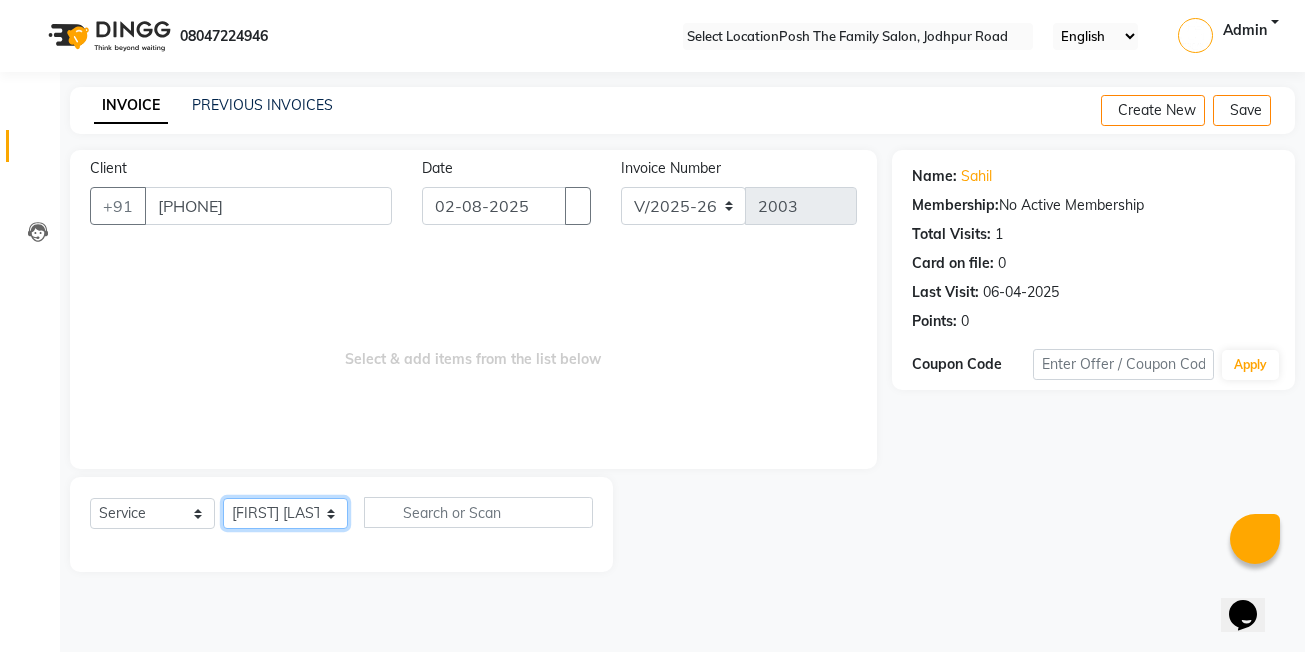 click on "Select Stylist [FIRST]  [LAST]  [FIRST] [LAST]  [FIRST] [LAST]  [FIRST] [LAST]  [FIRST] [LAST]  [FIRST] [LAST]  [FIRST] [LAST]  [FIRST] [LAST] (OWNER) POSH [FIRST] [LAST] [FIRST] [LAST] [FIRST] [LAST]  [FIRST]  [LAST] [FIRST] [LAST] [FIRST] [LAST] [FIRST] [LAST] [FIRST] [LAST]" 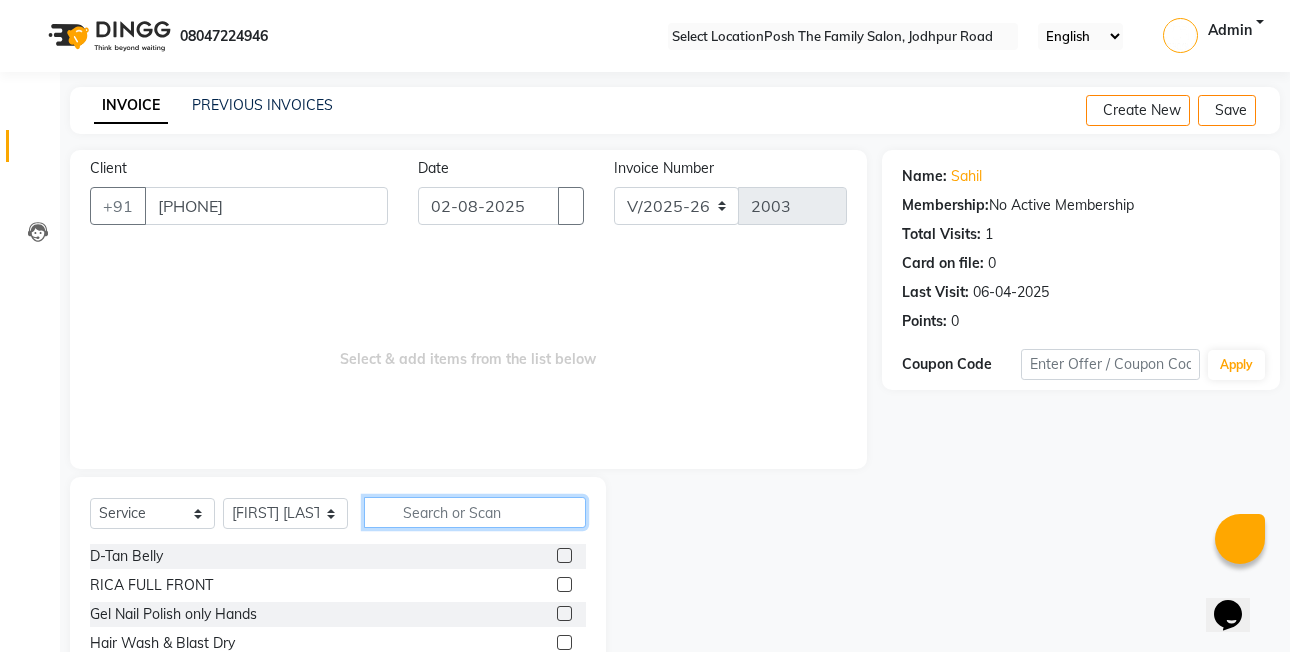 drag, startPoint x: 482, startPoint y: 510, endPoint x: 464, endPoint y: 513, distance: 18.248287 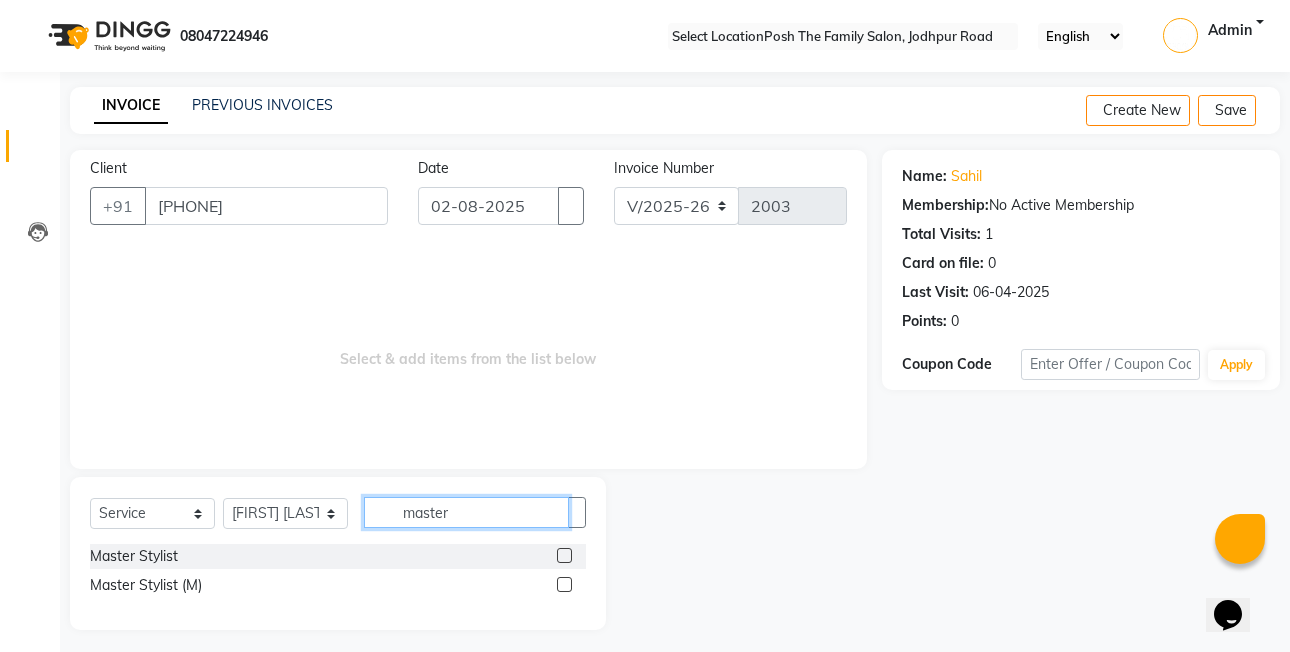 type on "master" 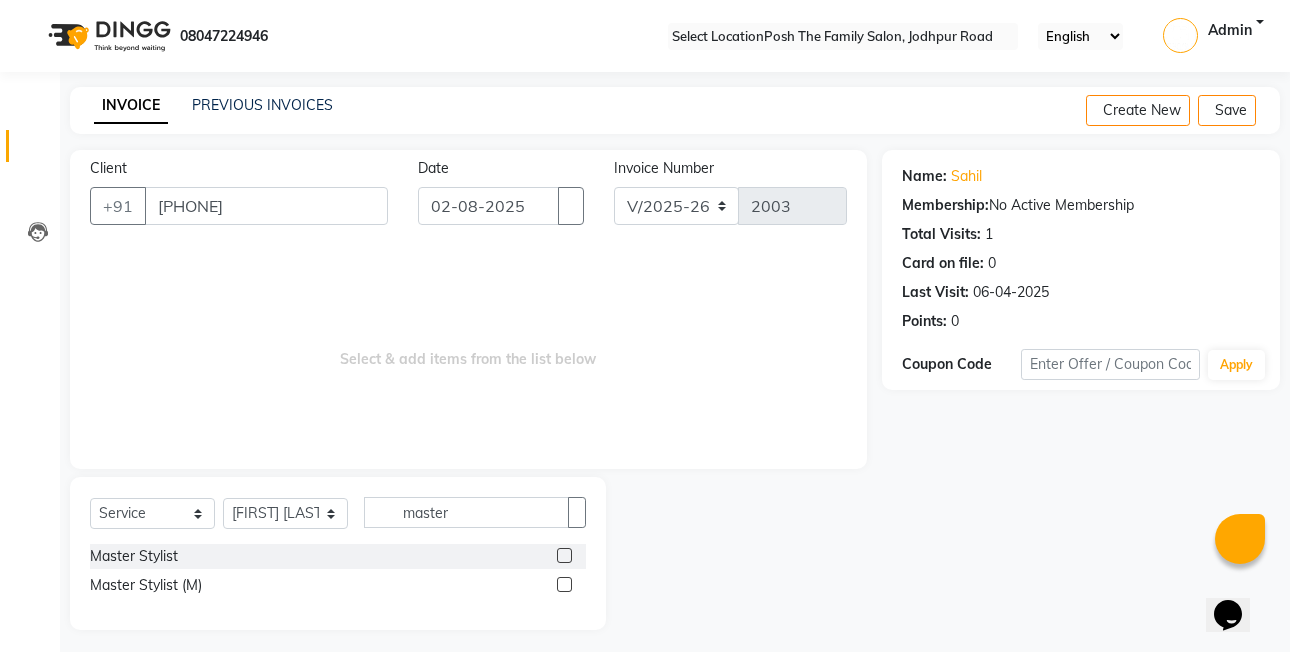 click 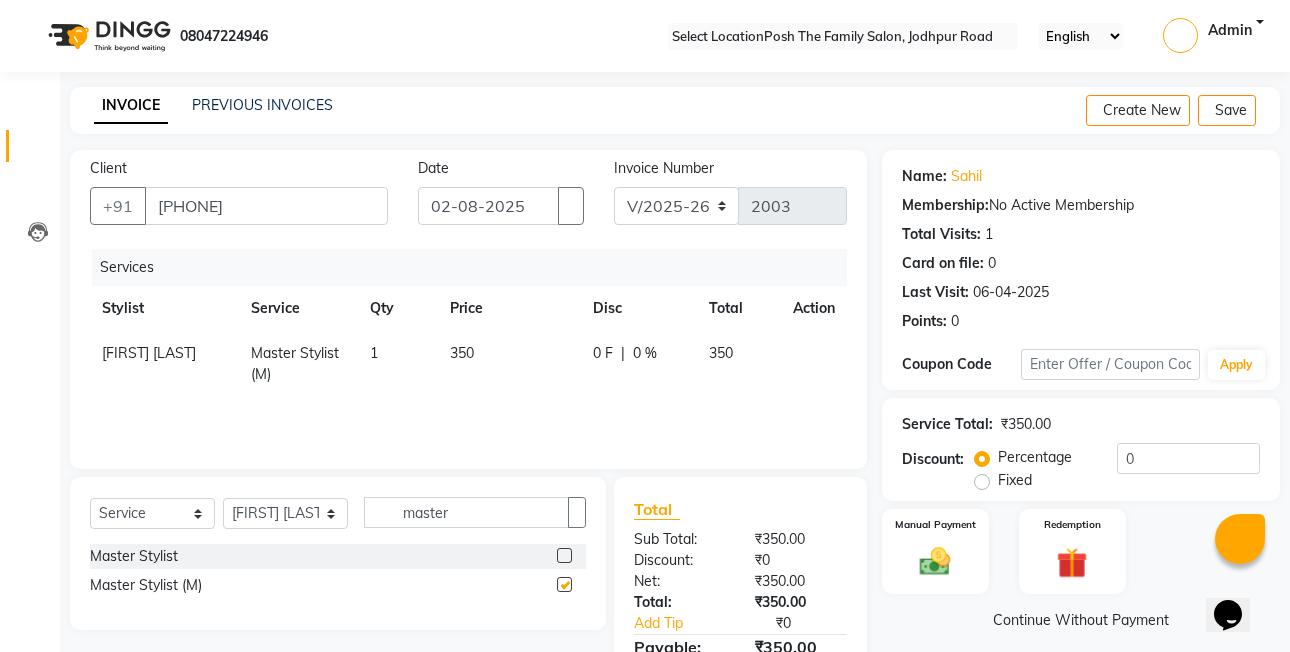 checkbox on "false" 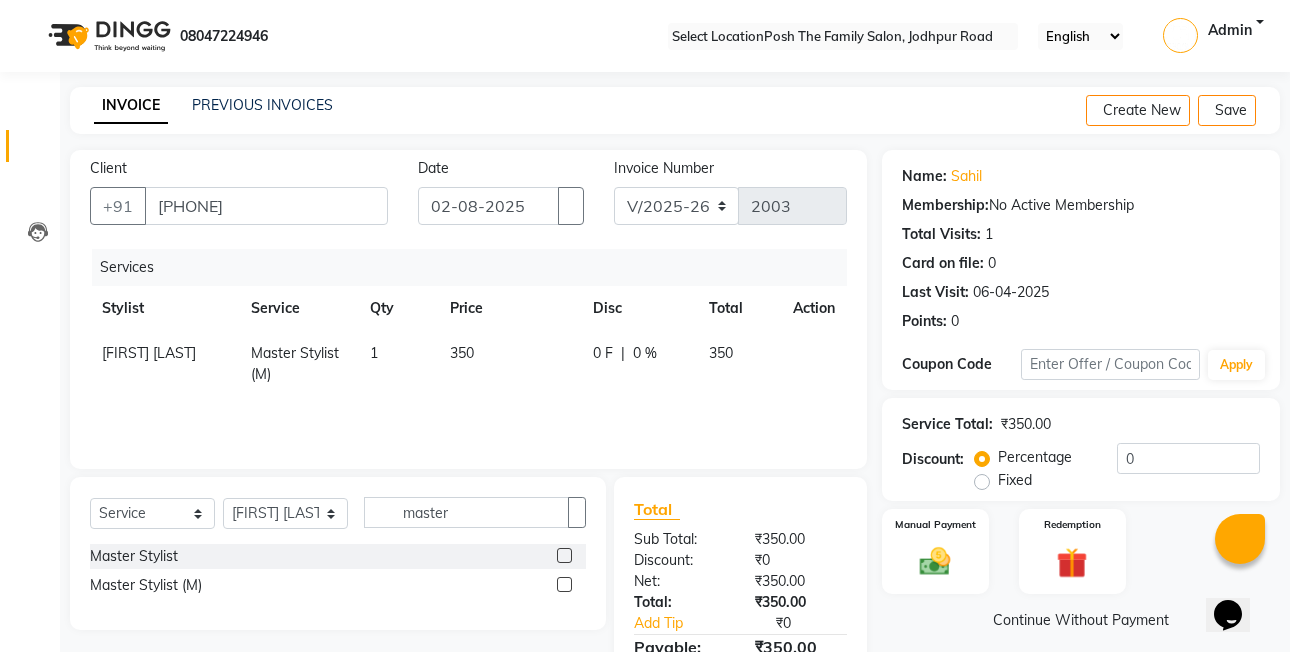 click on "Fixed" 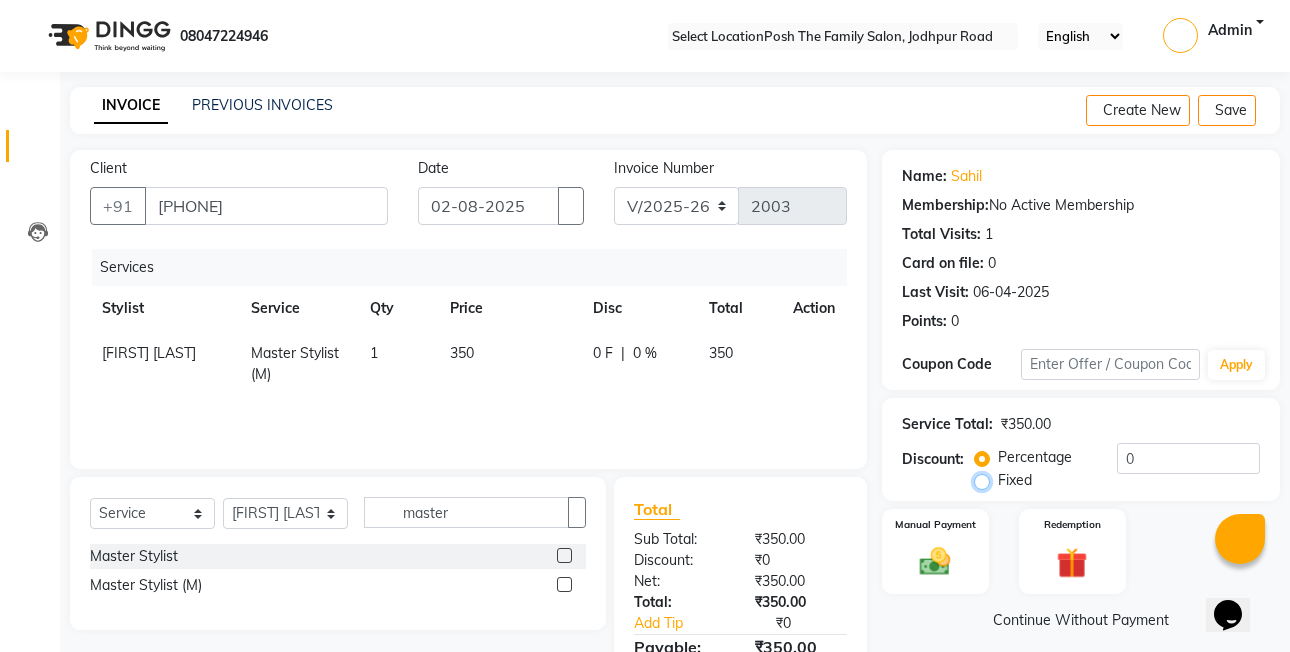 click on "Fixed" at bounding box center [986, 480] 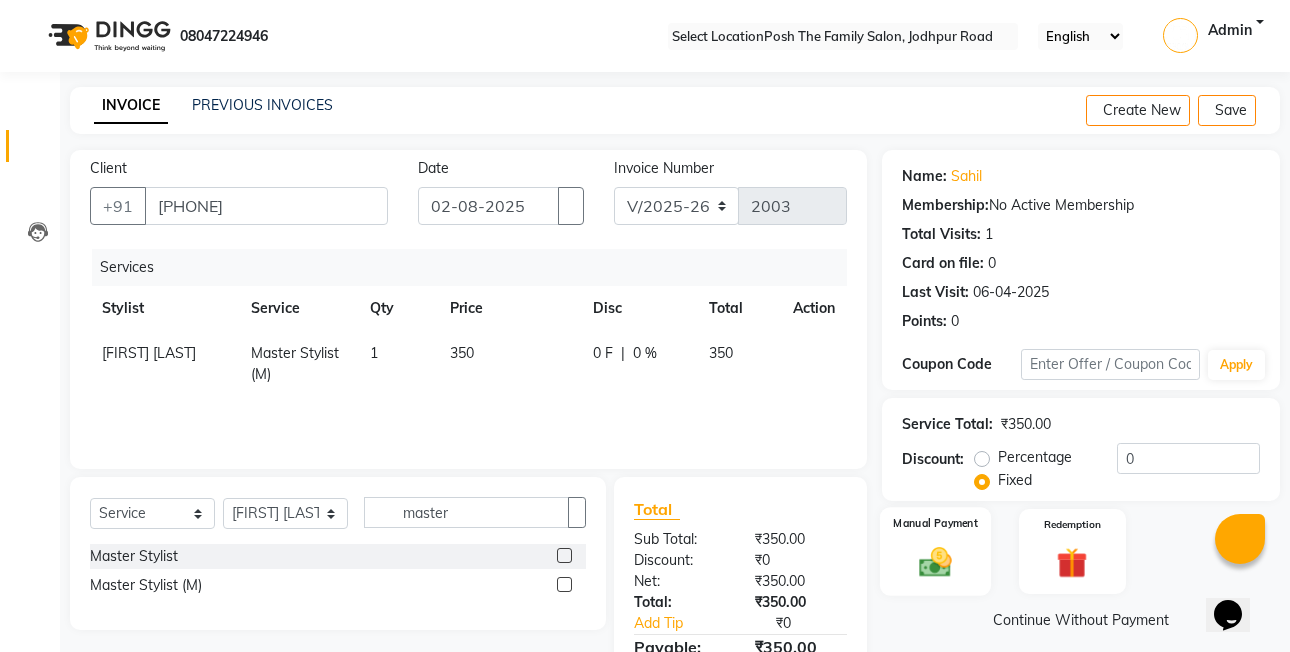 click 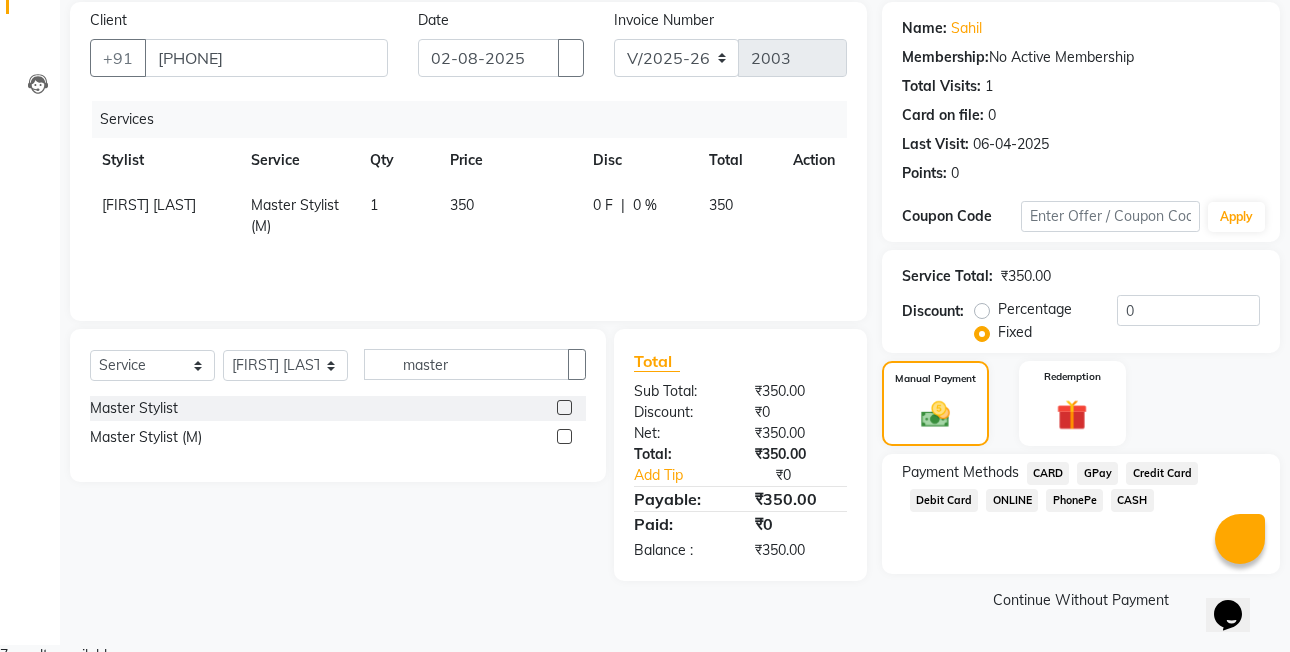 click on "PhonePe" 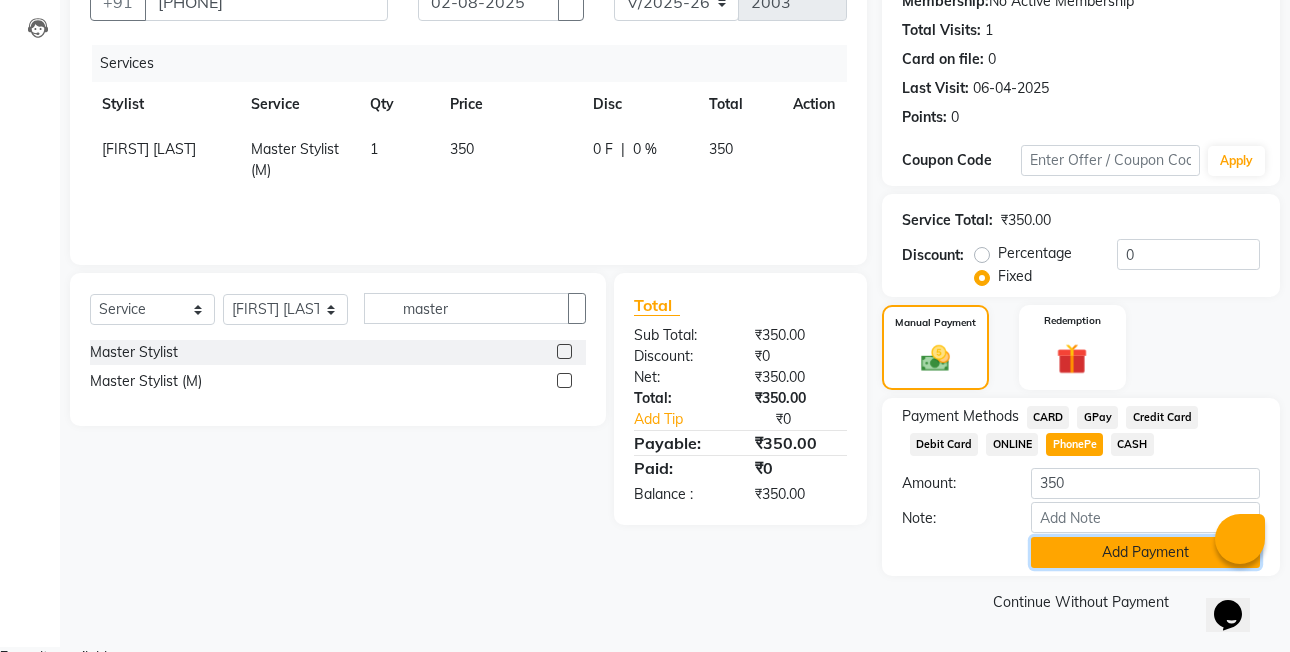 click on "Add Payment" 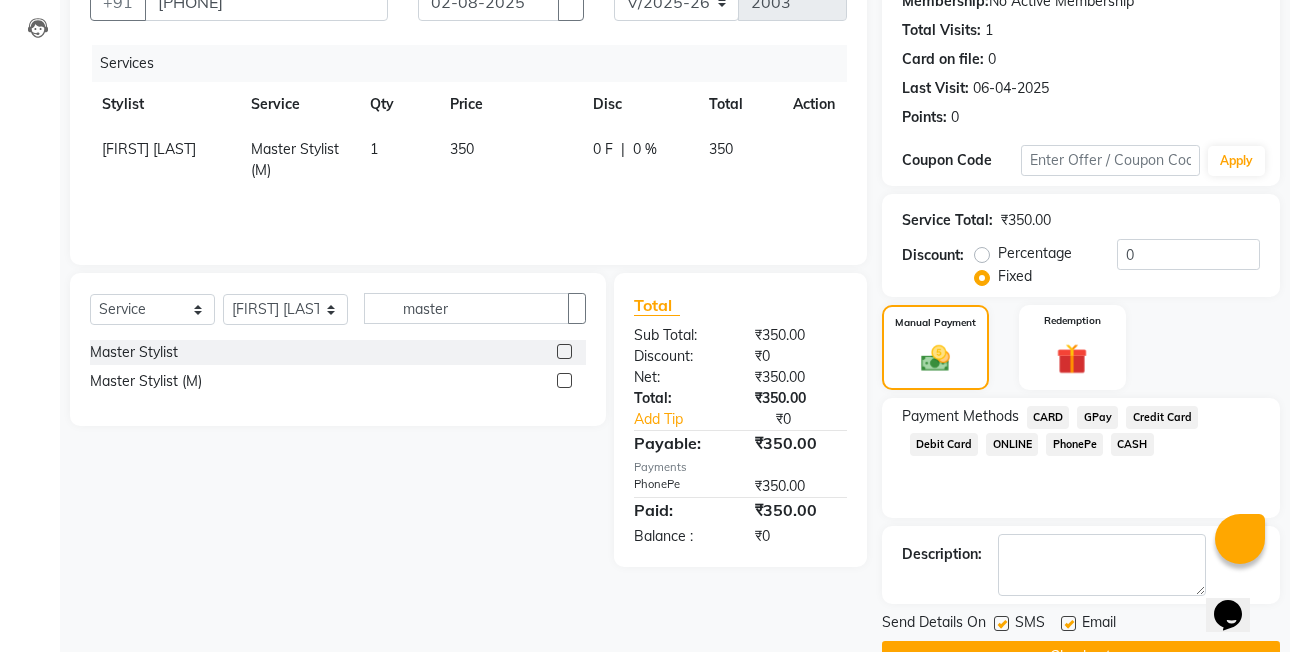 scroll, scrollTop: 261, scrollLeft: 0, axis: vertical 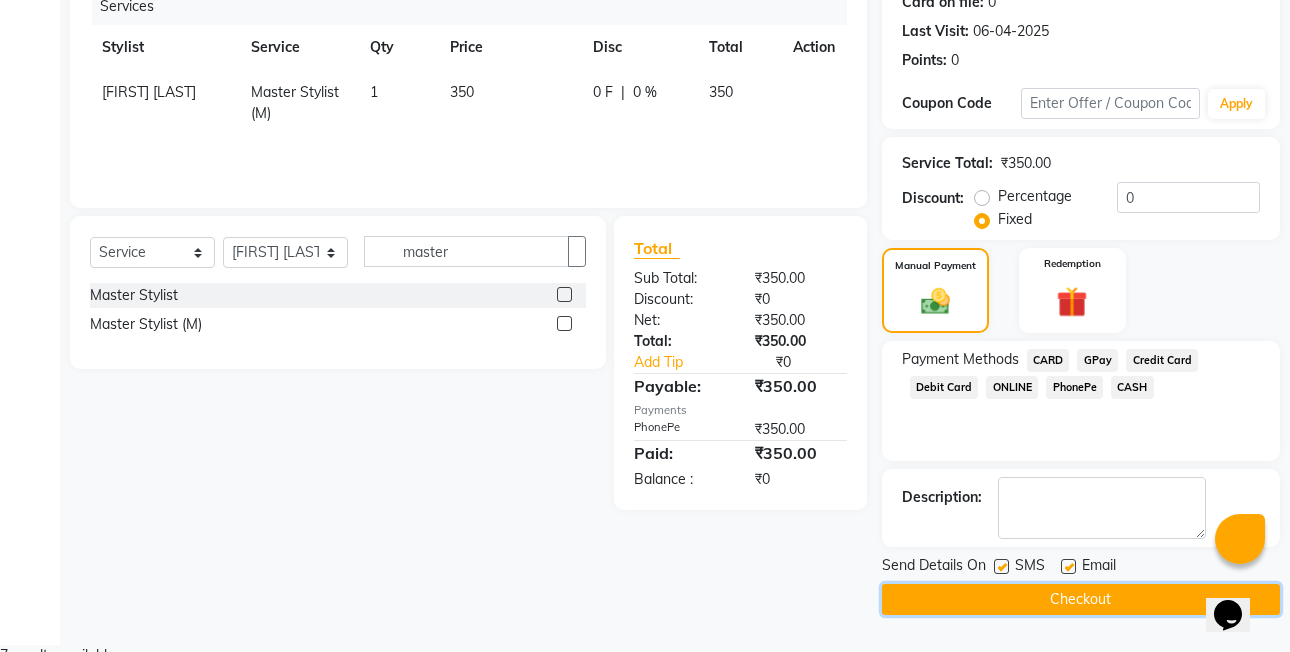 click on "Checkout" 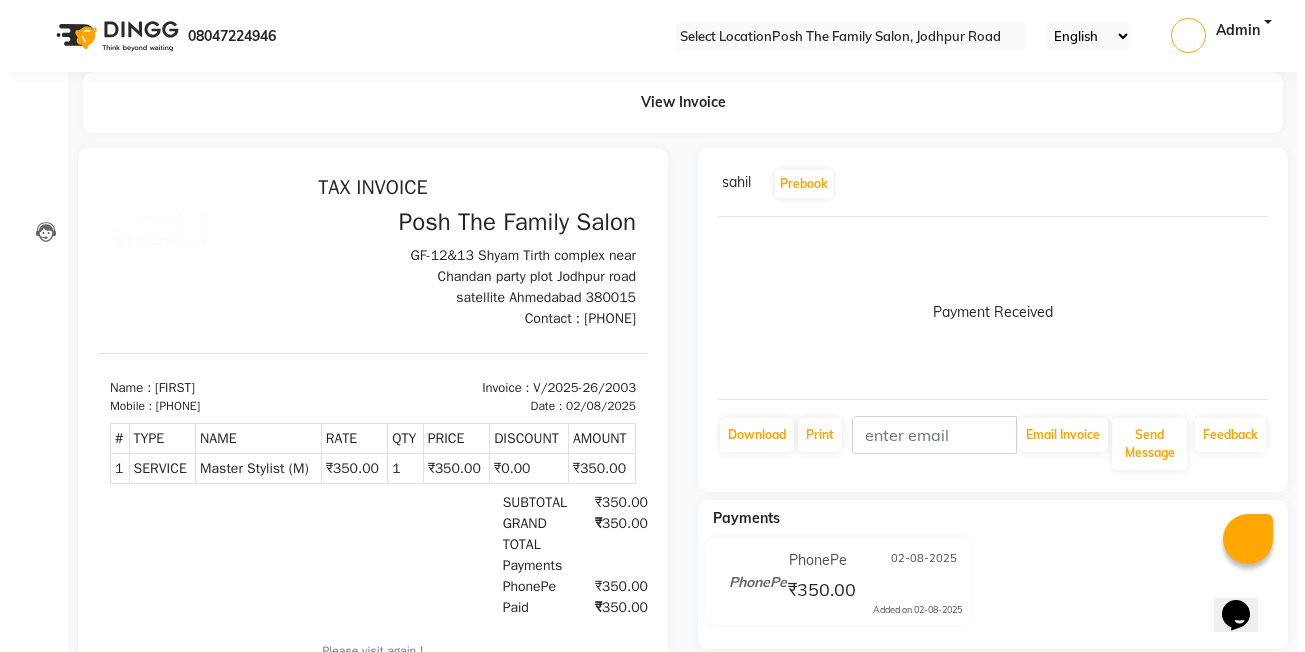 scroll, scrollTop: 0, scrollLeft: 0, axis: both 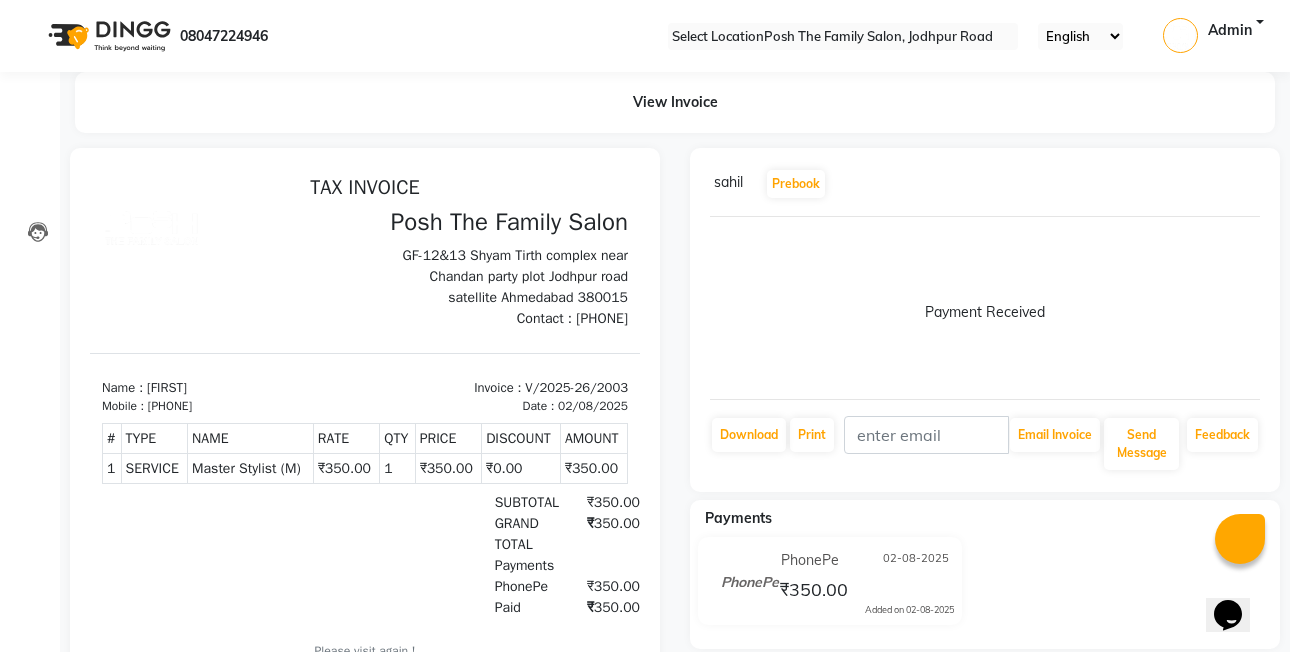 click 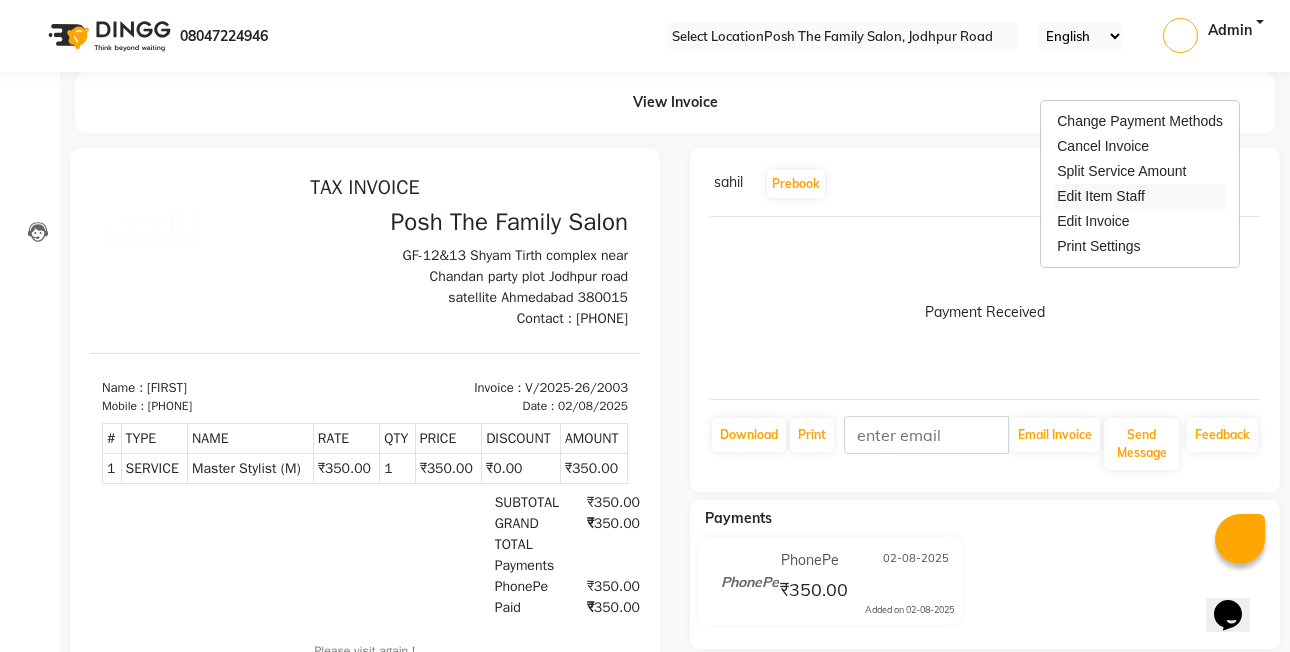 click on "Edit Item Staff" at bounding box center (1140, 196) 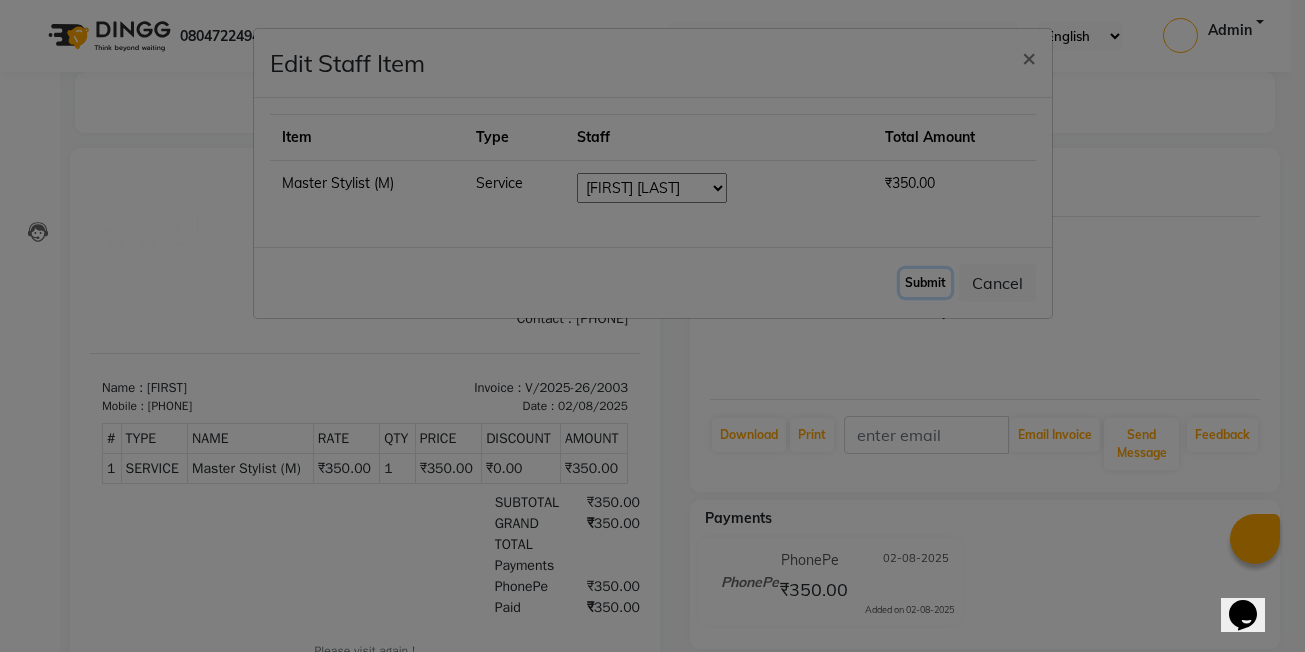 click on "Submit" 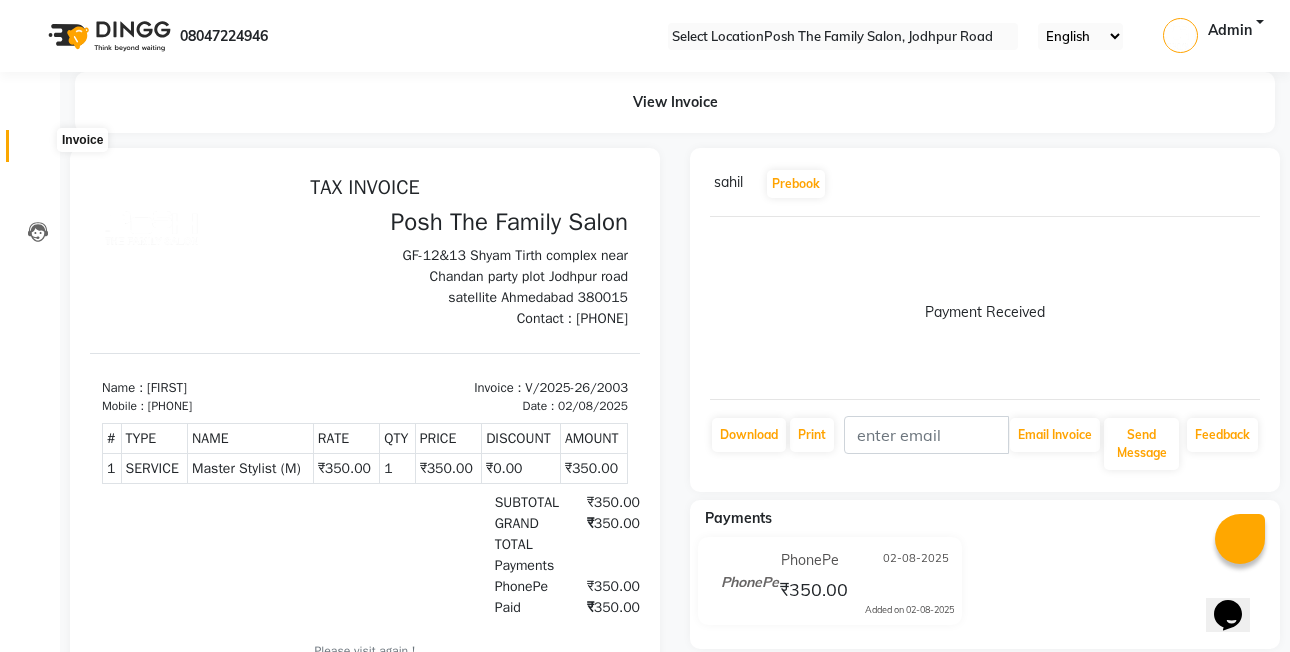 click 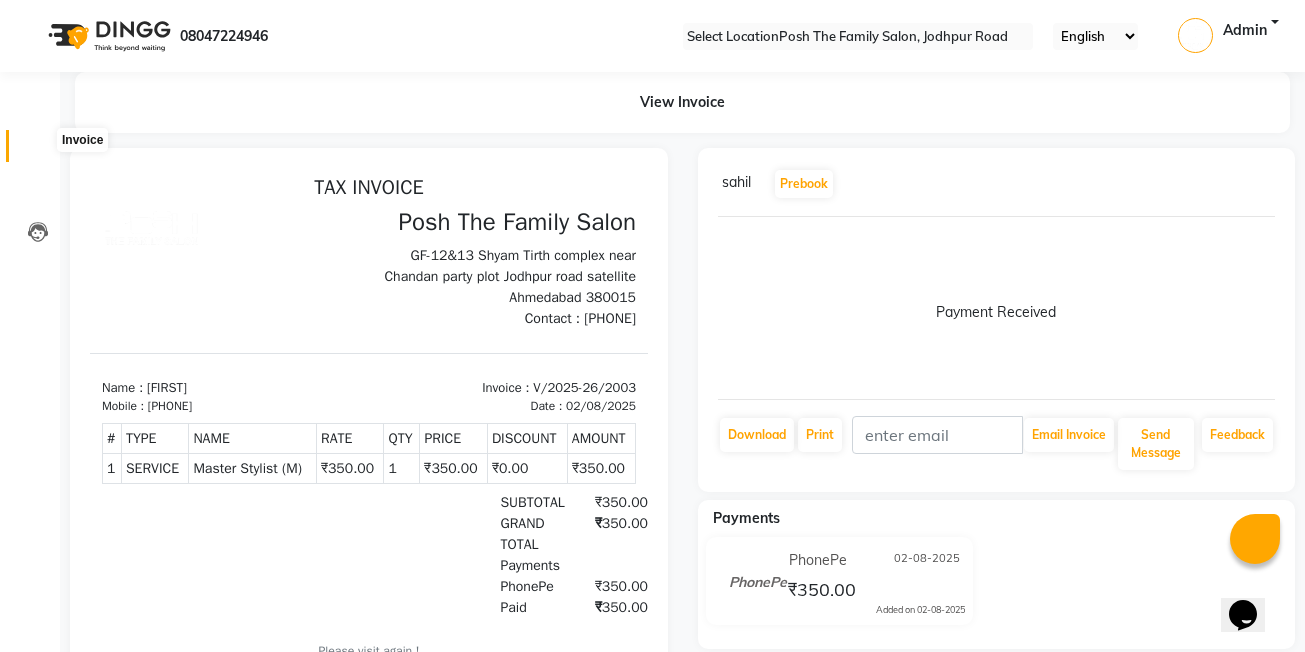 select on "6199" 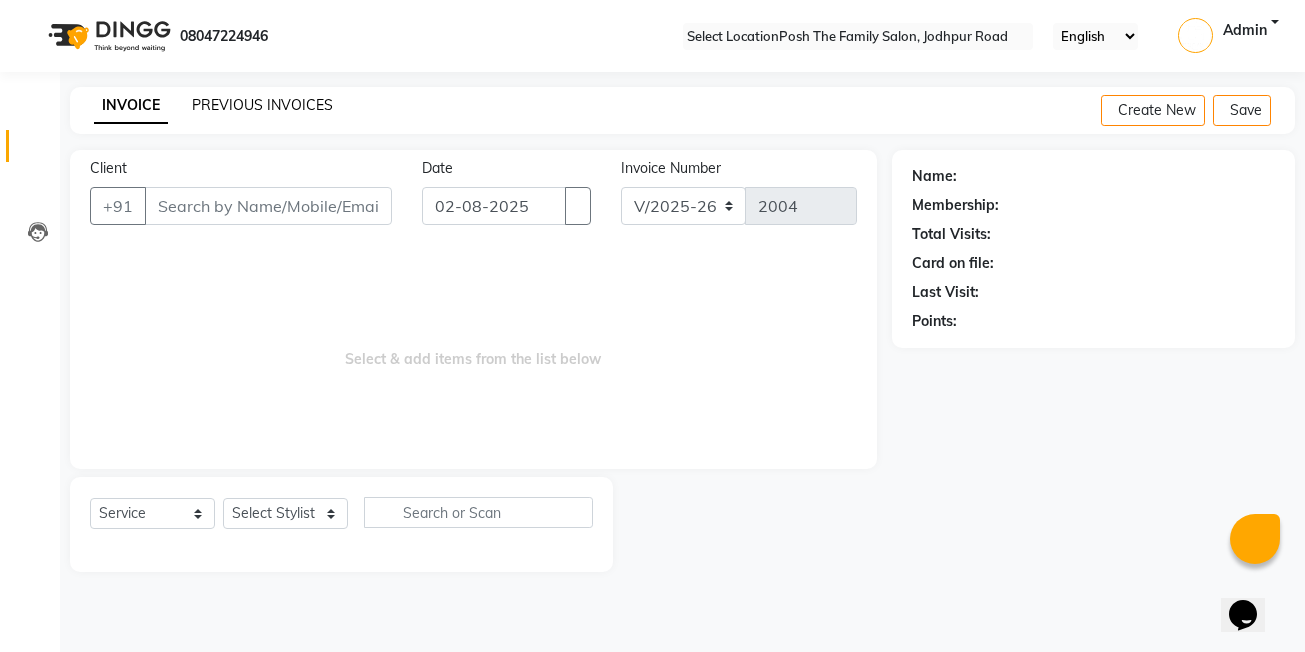 click on "PREVIOUS INVOICES" 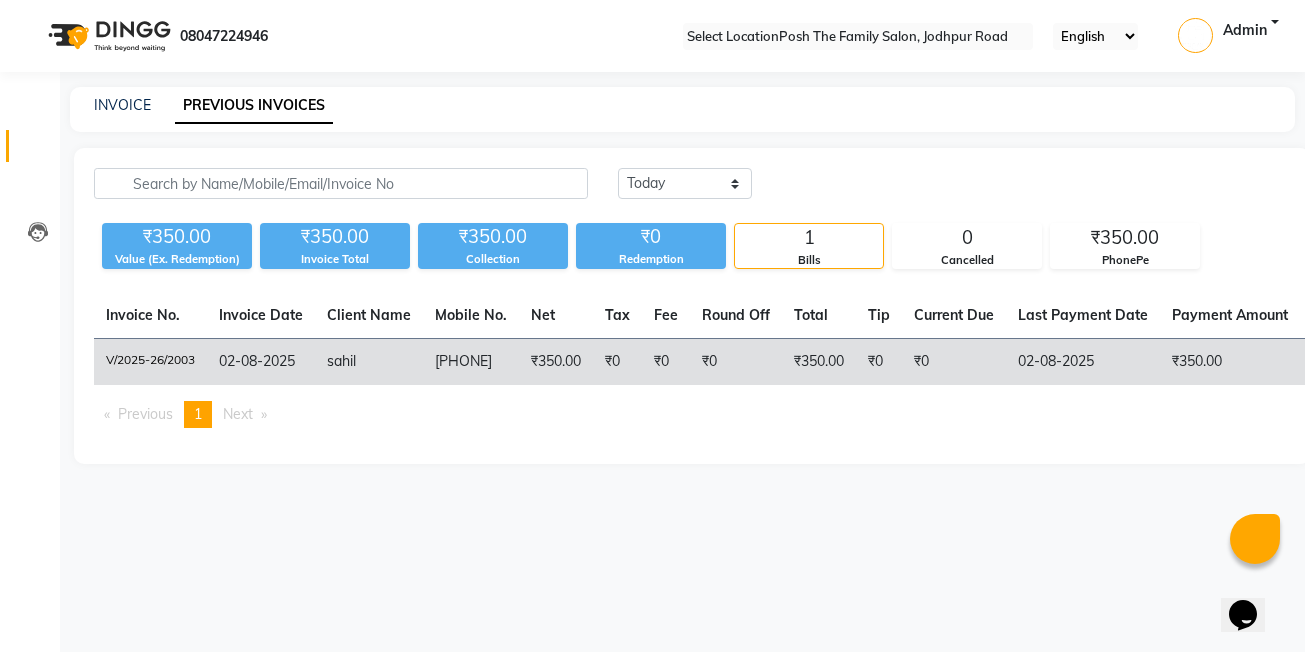 click on "V/2025-26/2003" 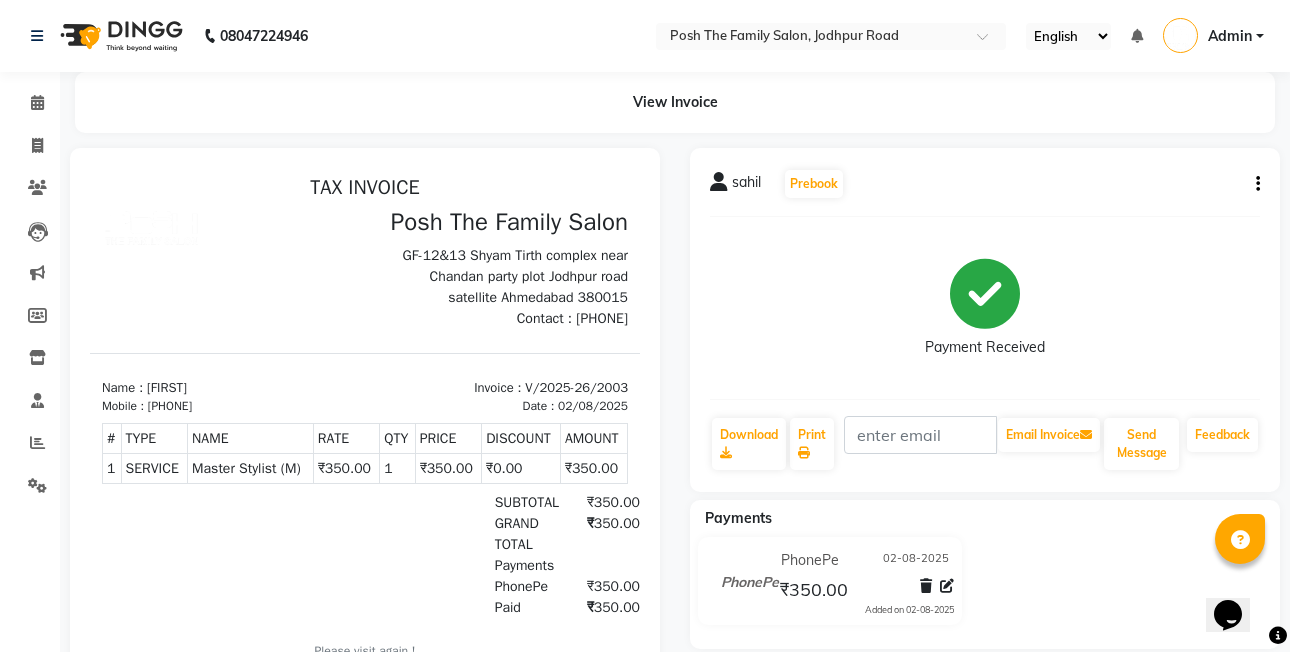 scroll, scrollTop: 0, scrollLeft: 0, axis: both 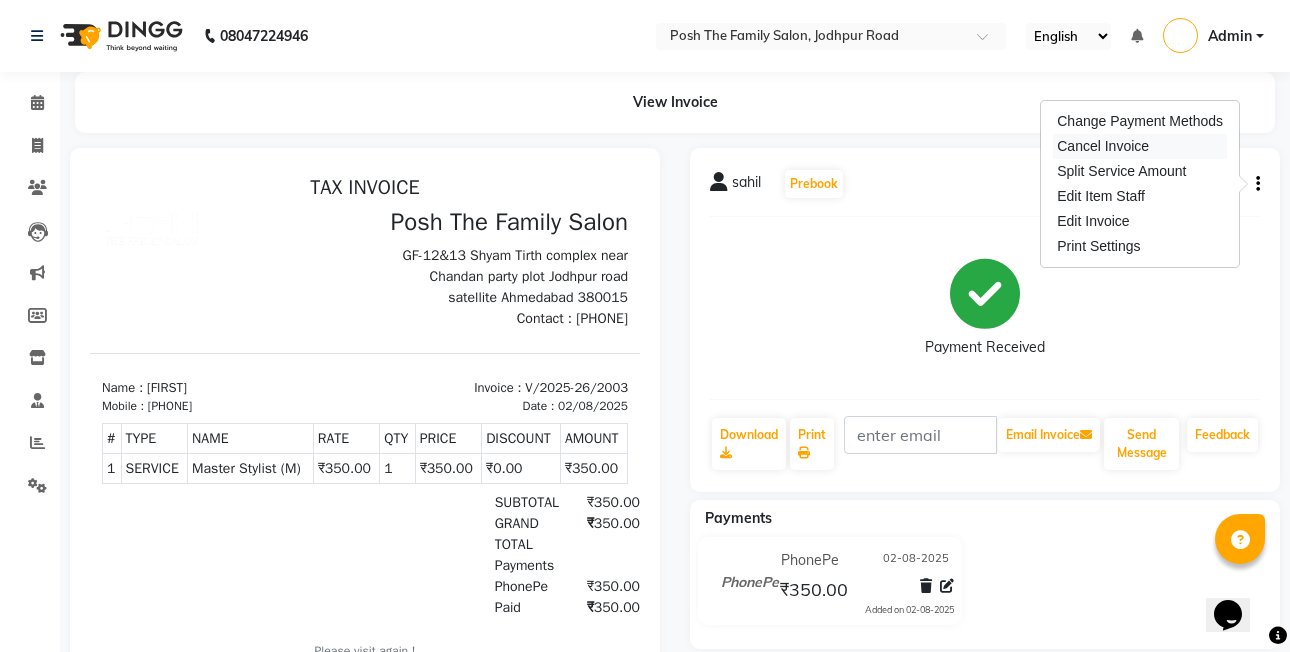 click on "Cancel Invoice" at bounding box center [1140, 146] 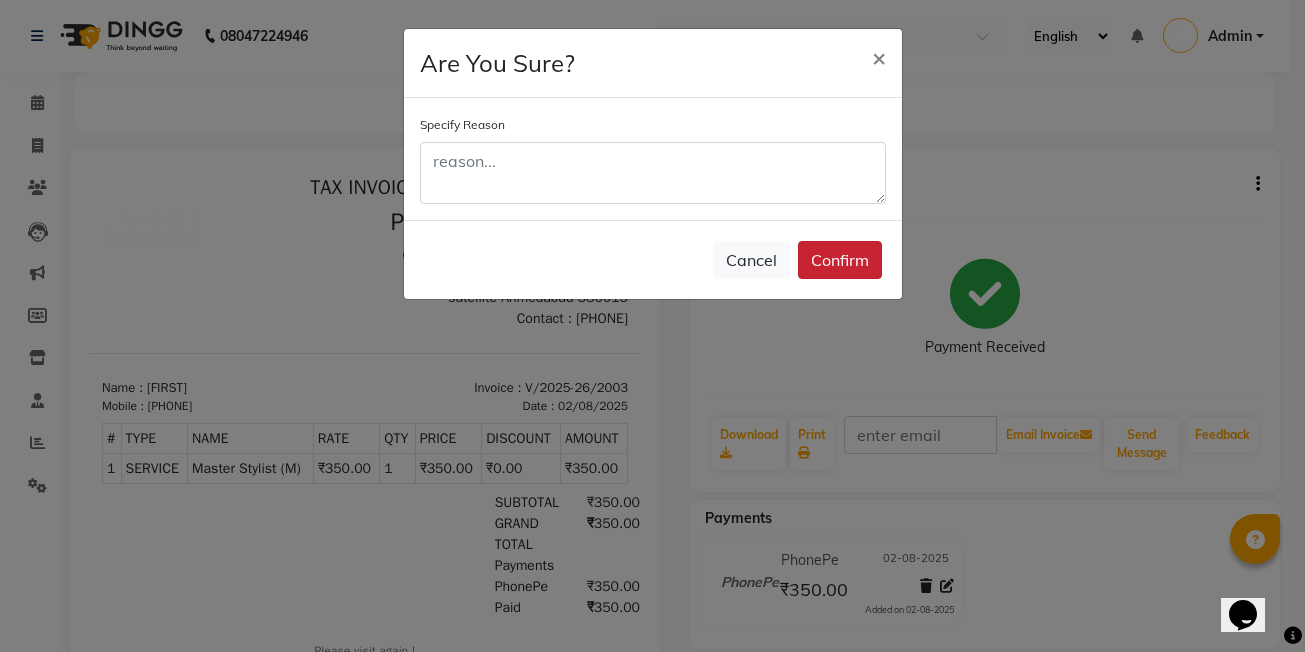 click on "Confirm" 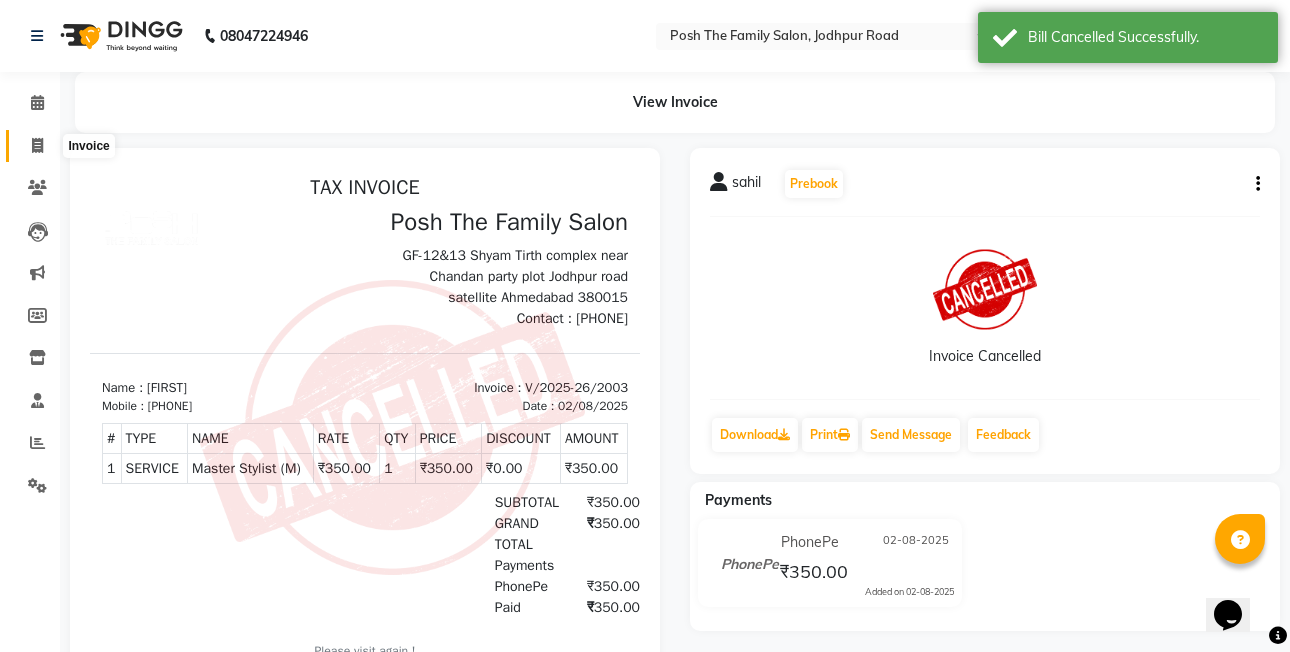 click 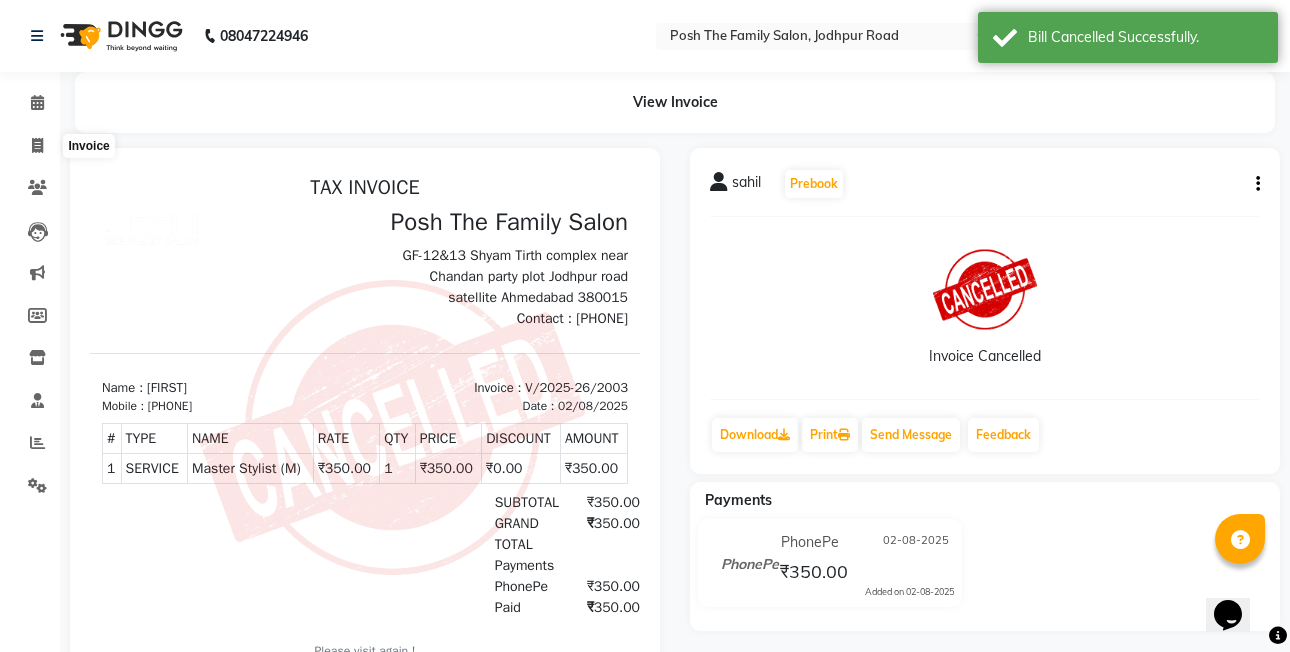 select on "service" 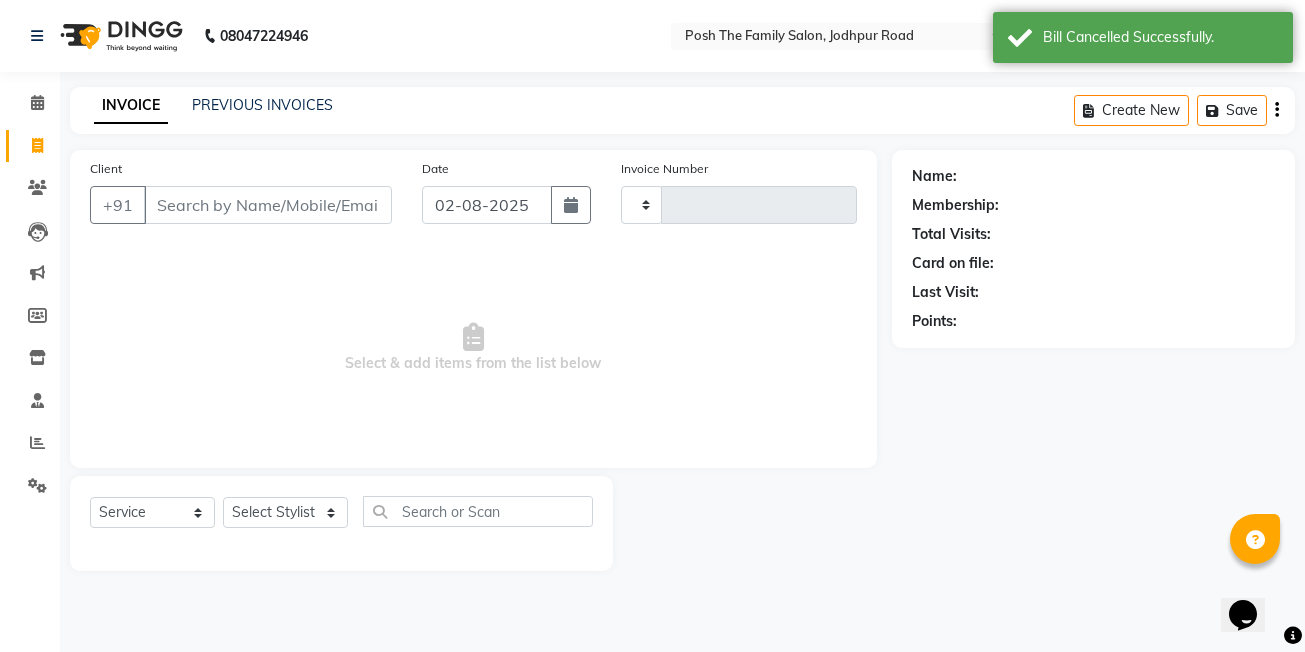 type on "2004" 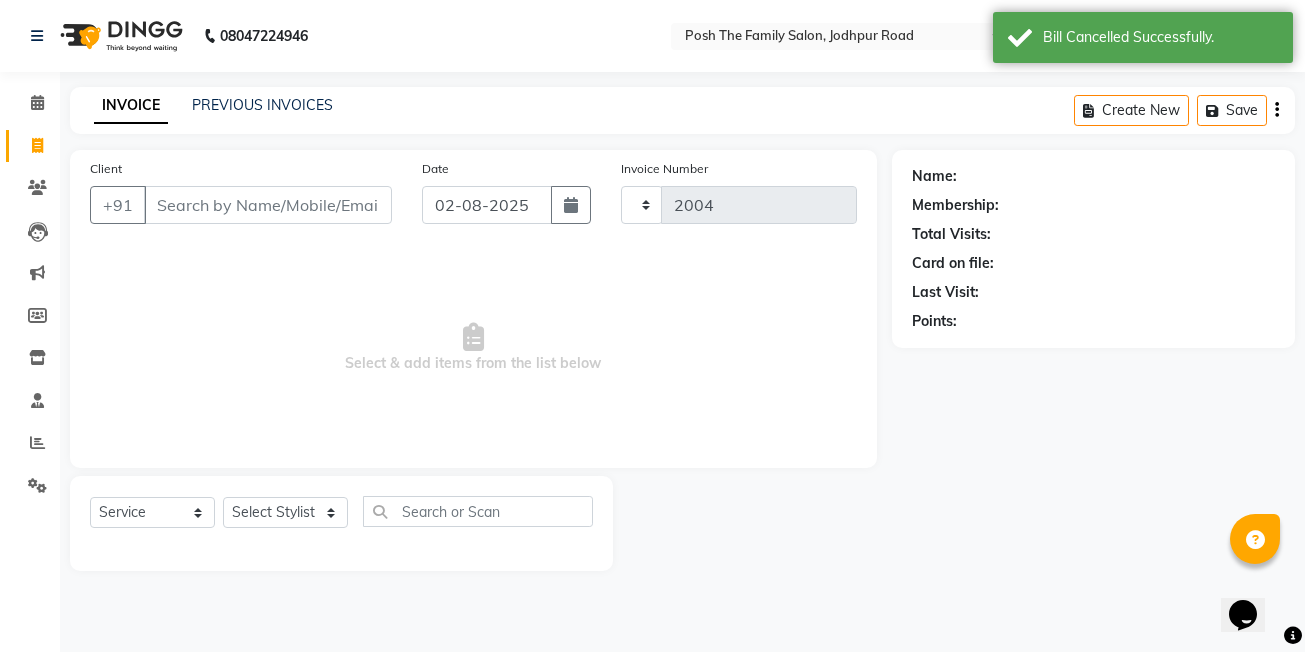 select on "6199" 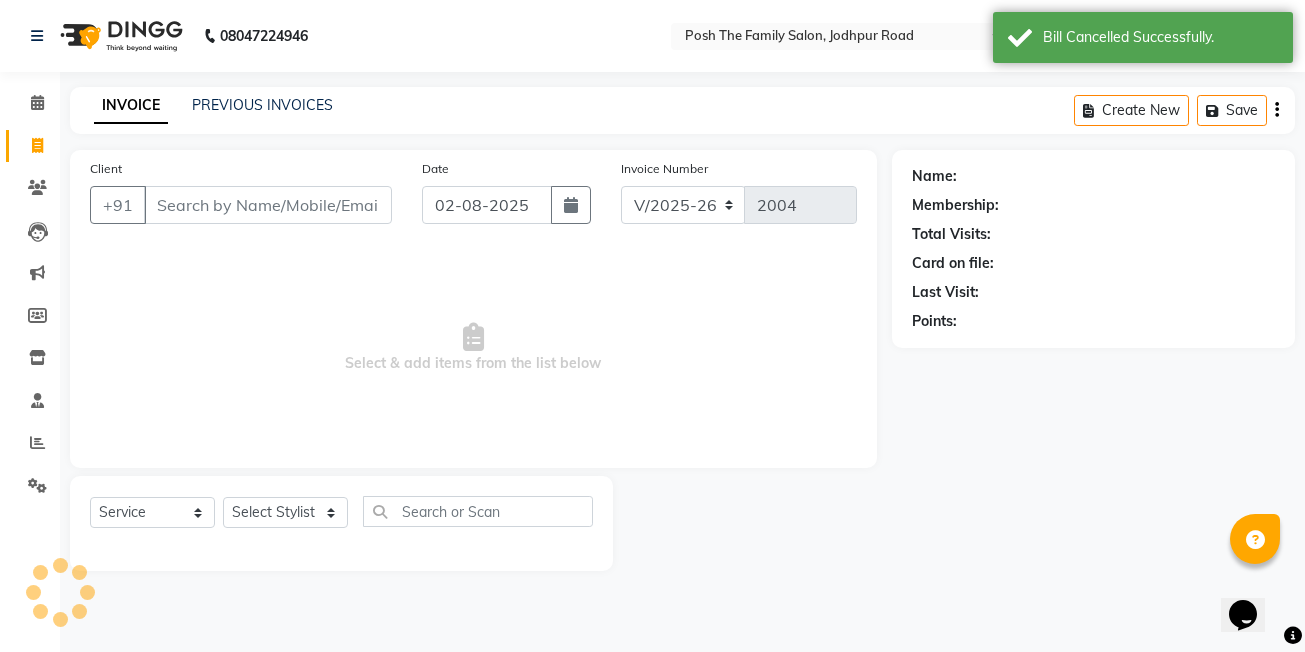 click on "Client" at bounding box center [268, 205] 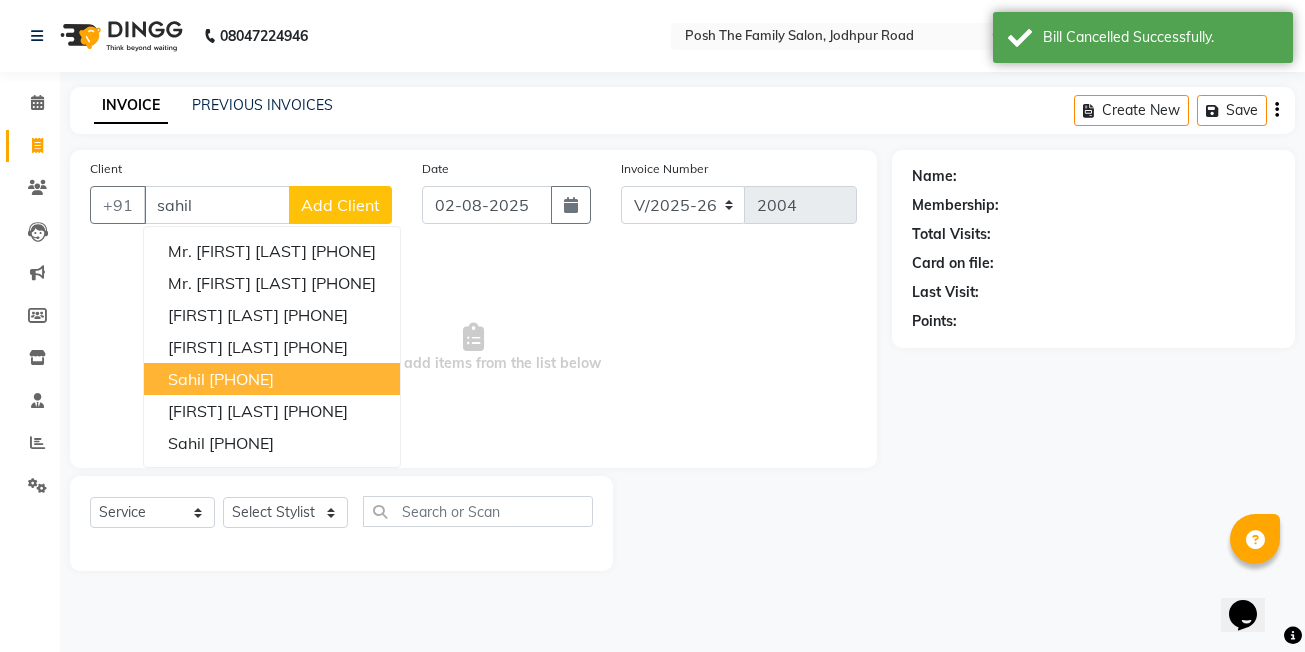 click on "[PHONE]" at bounding box center [241, 379] 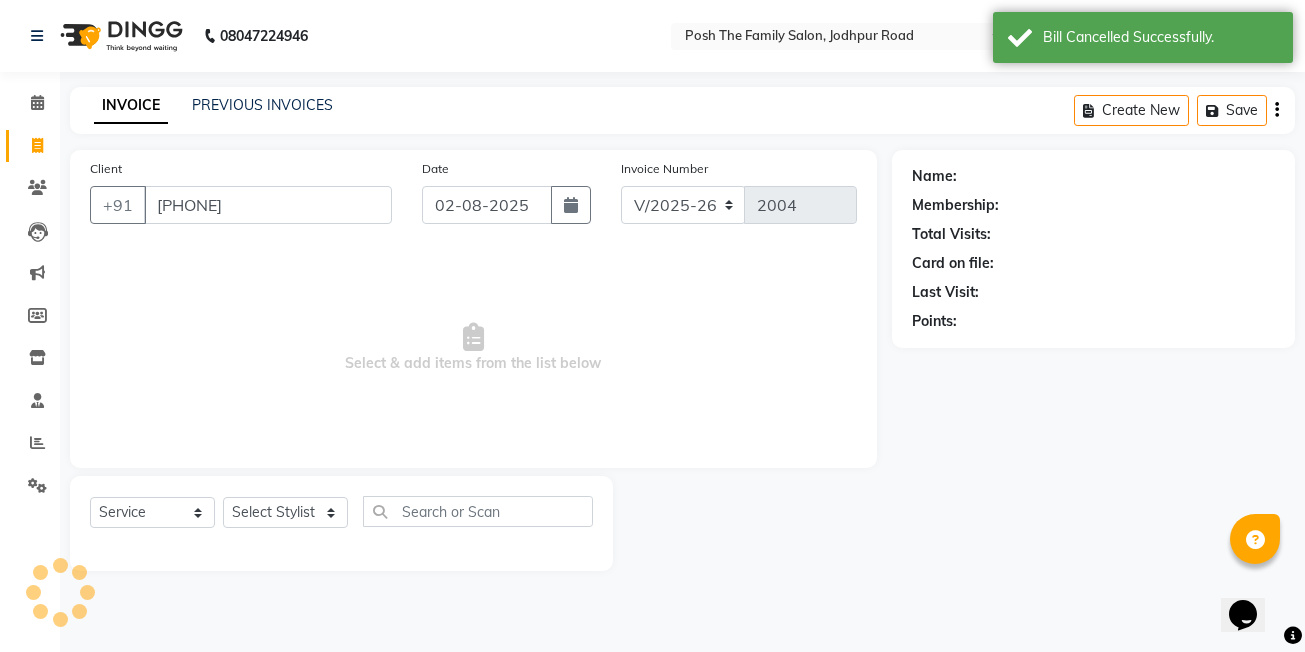 type on "[PHONE]" 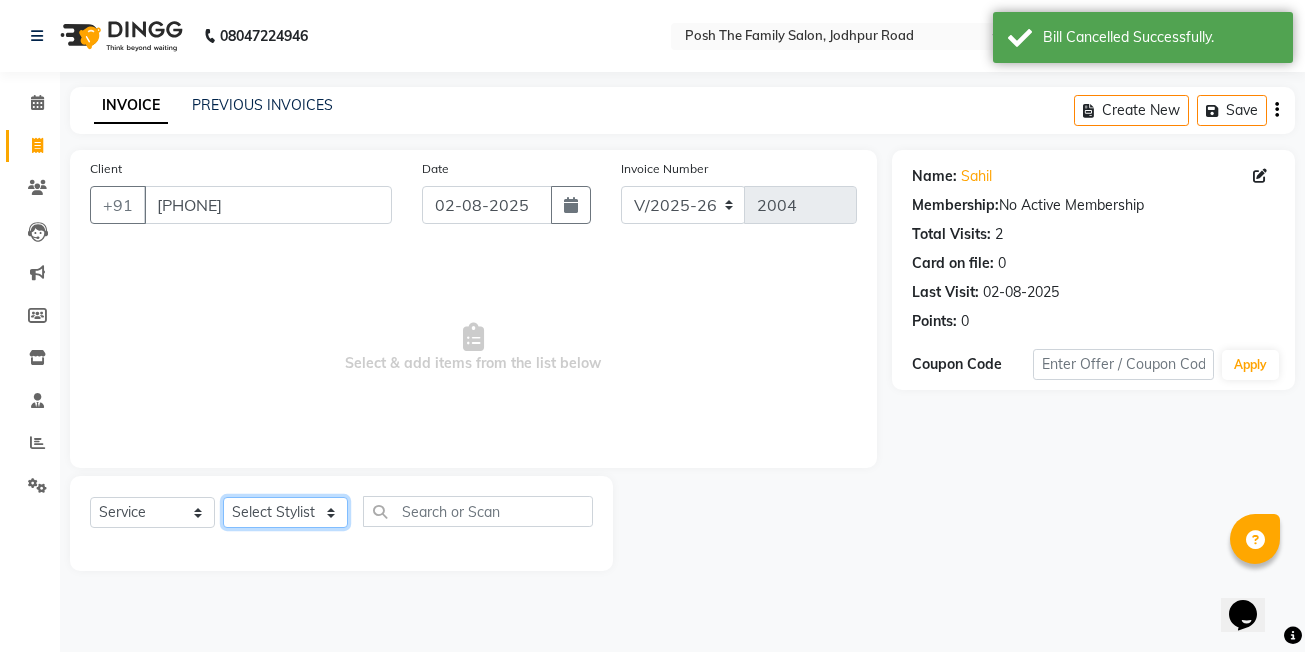 drag, startPoint x: 249, startPoint y: 515, endPoint x: 253, endPoint y: 499, distance: 16.492422 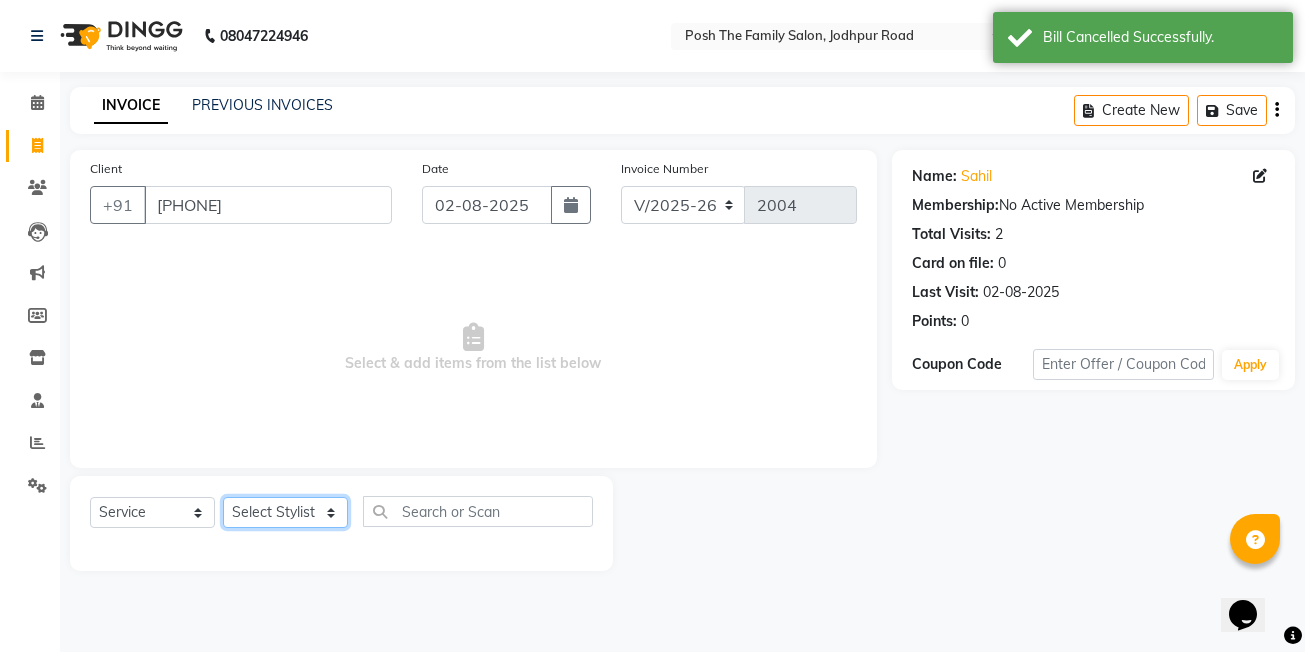 select on "53726" 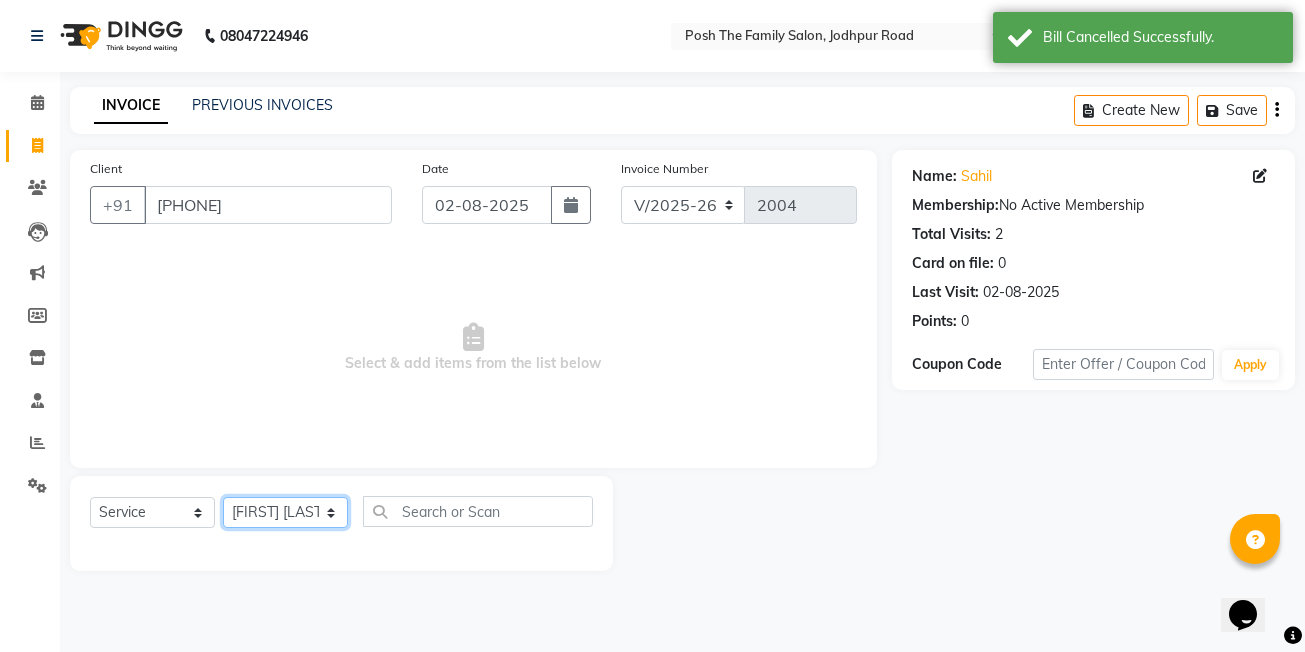 click on "Select Stylist [FIRST]  [LAST]  [FIRST] [LAST]  [FIRST] [LAST]  [FIRST] [LAST]  [FIRST] [LAST]  [FIRST] [LAST]  [FIRST] [LAST]  [FIRST] [LAST] (OWNER) POSH [FIRST] [LAST] [FIRST] [LAST] [FIRST] [LAST]  [FIRST]  [LAST] [FIRST] [LAST] [FIRST] [LAST] [FIRST] [LAST] [FIRST] [LAST]" 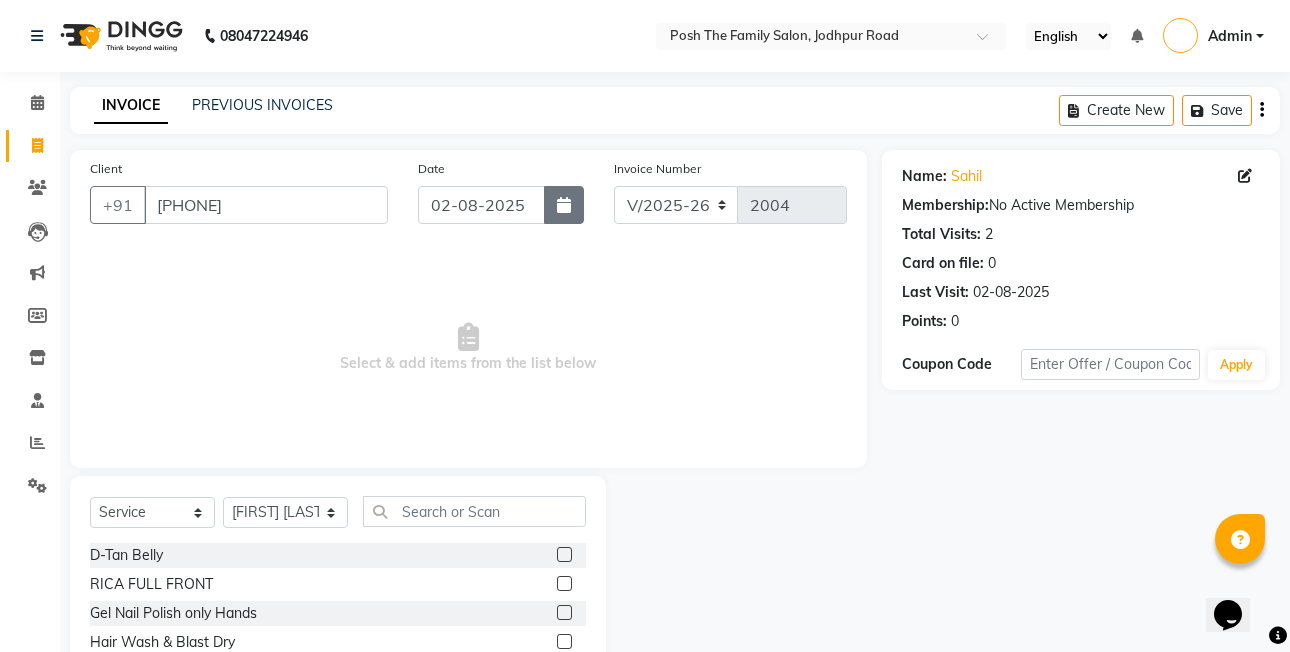 click 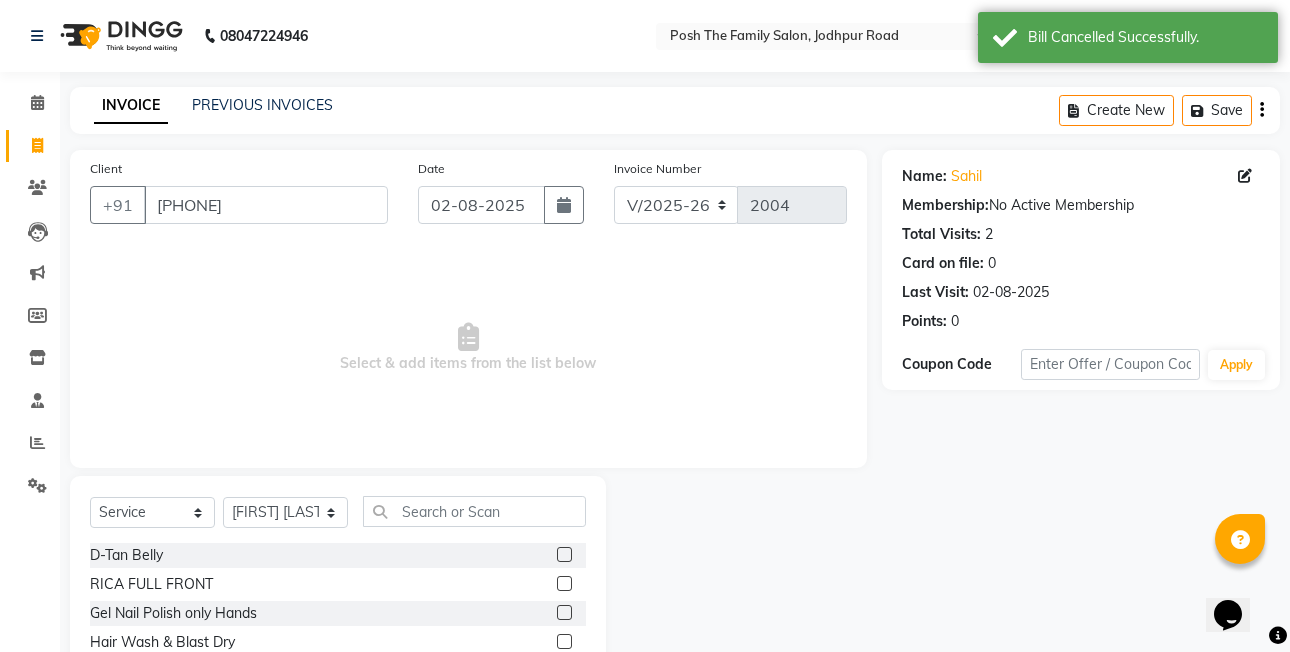 select on "8" 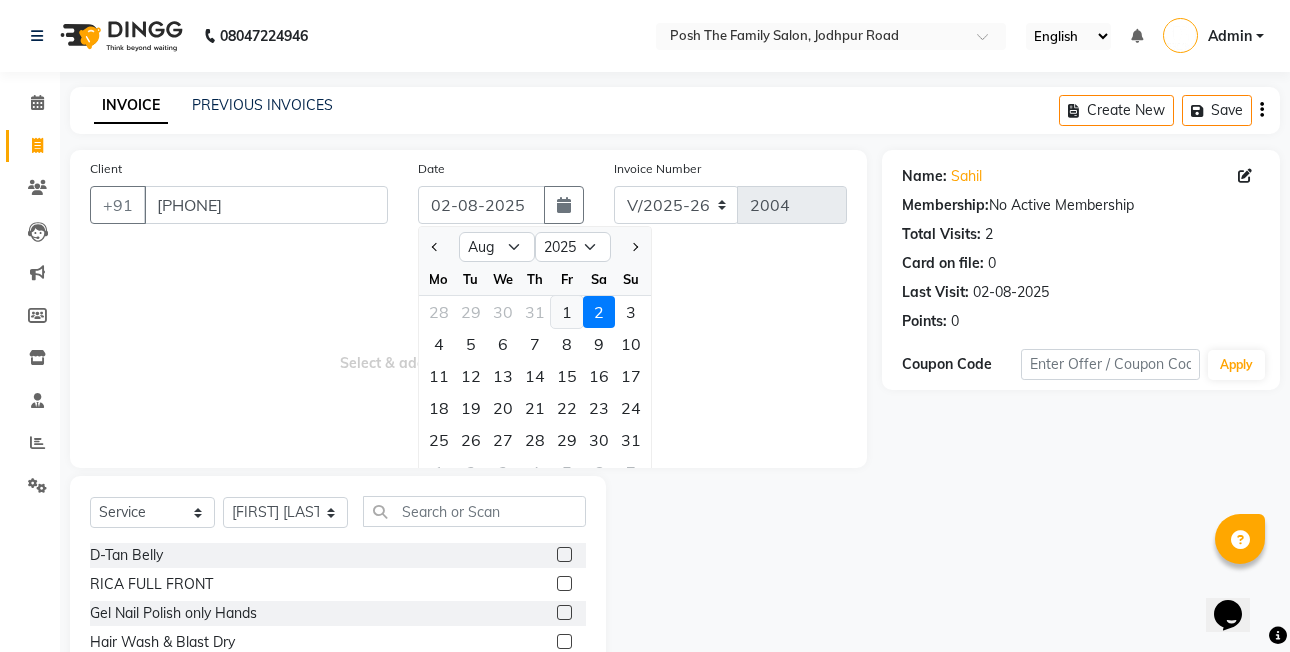 click on "1" 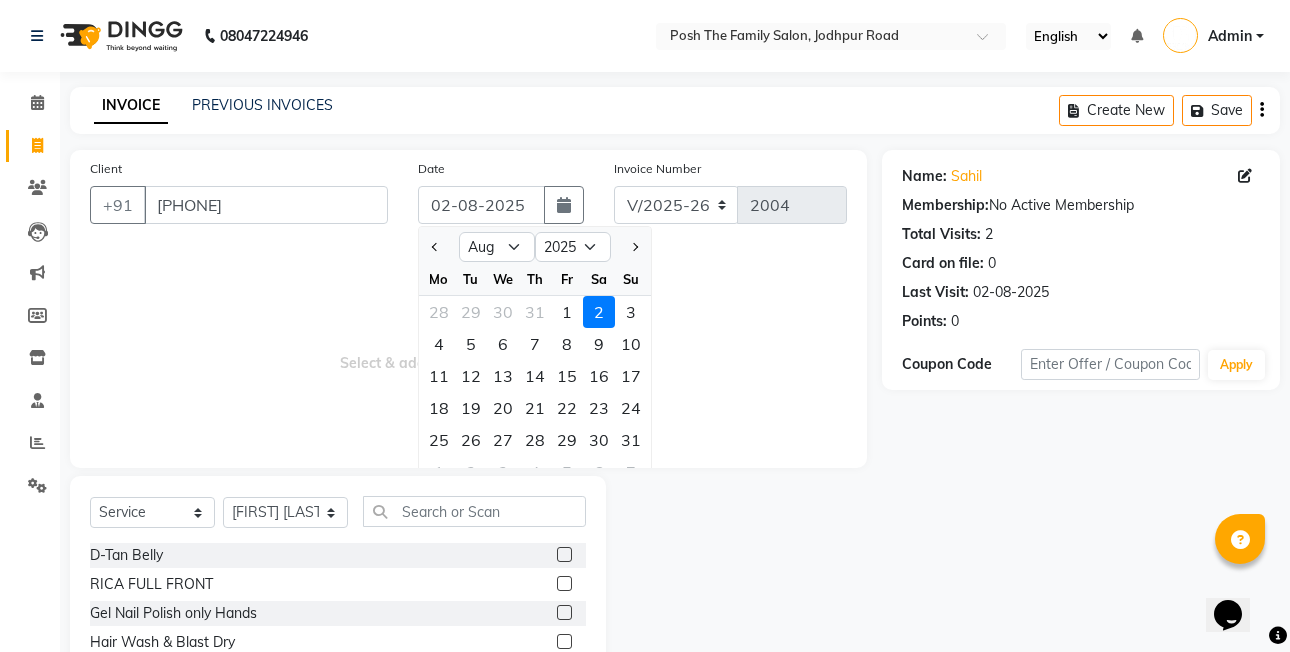type on "01-08-2025" 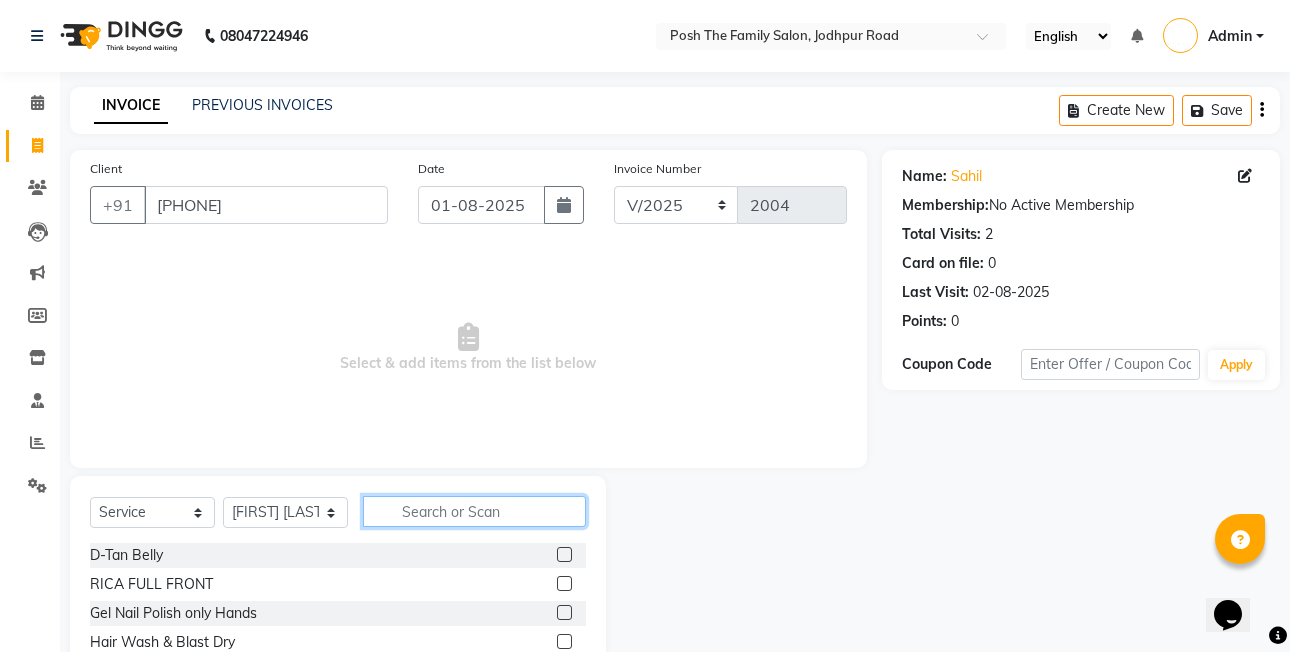 click 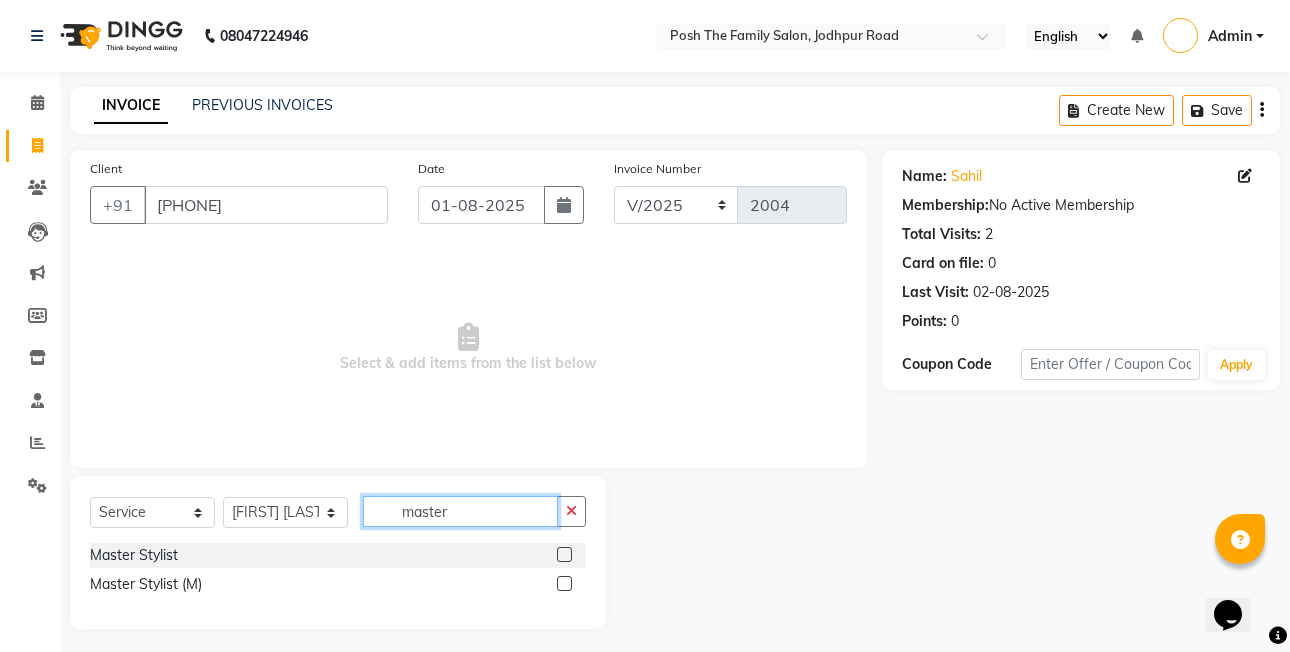 type on "master" 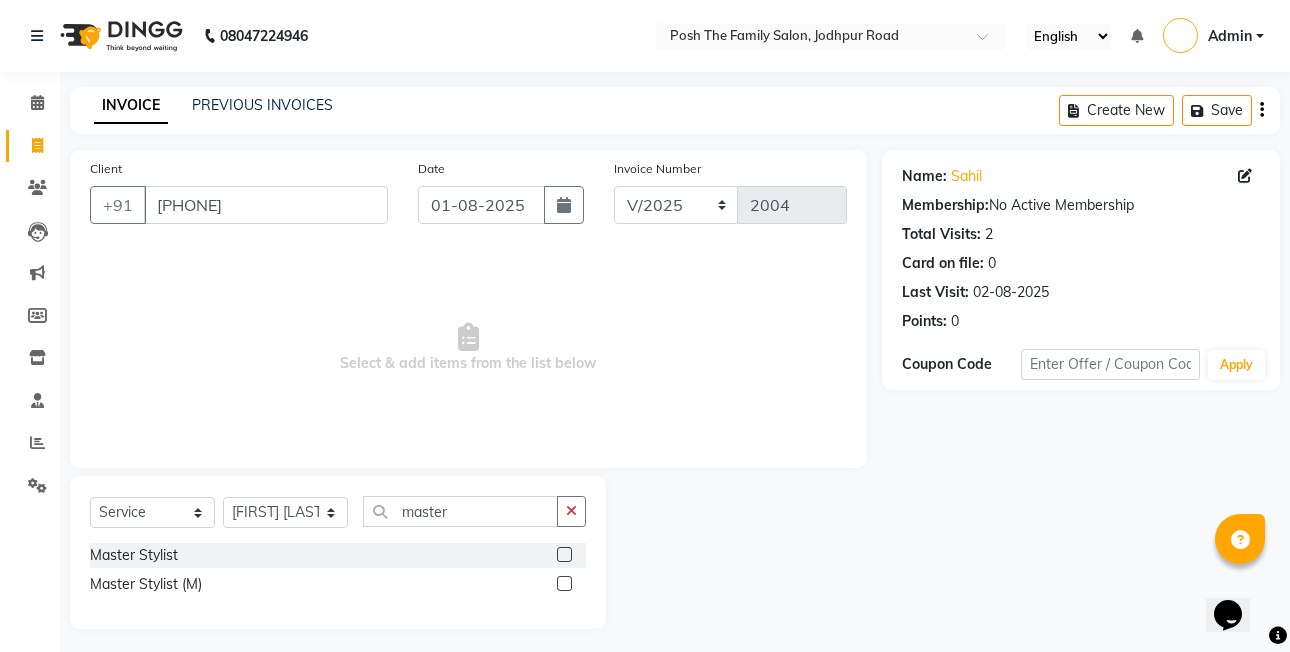 click on "Master Stylist   Master Stylist (M)" 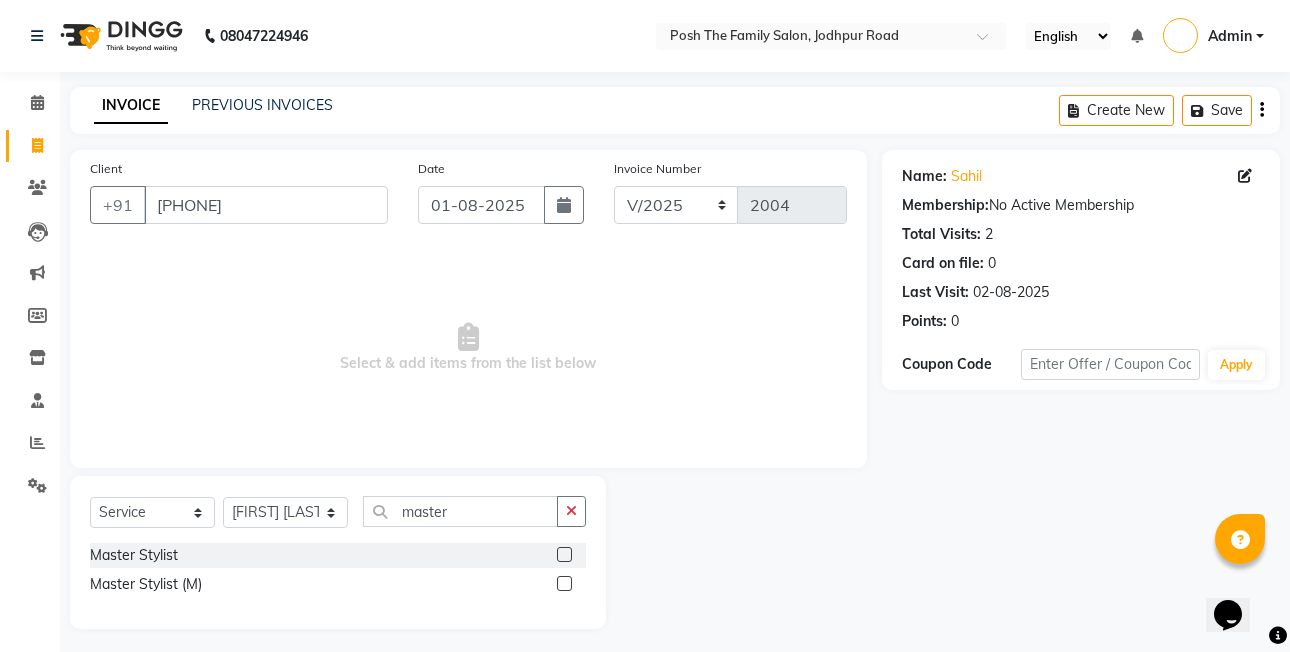 click on "Master Stylist   Master Stylist (M)" 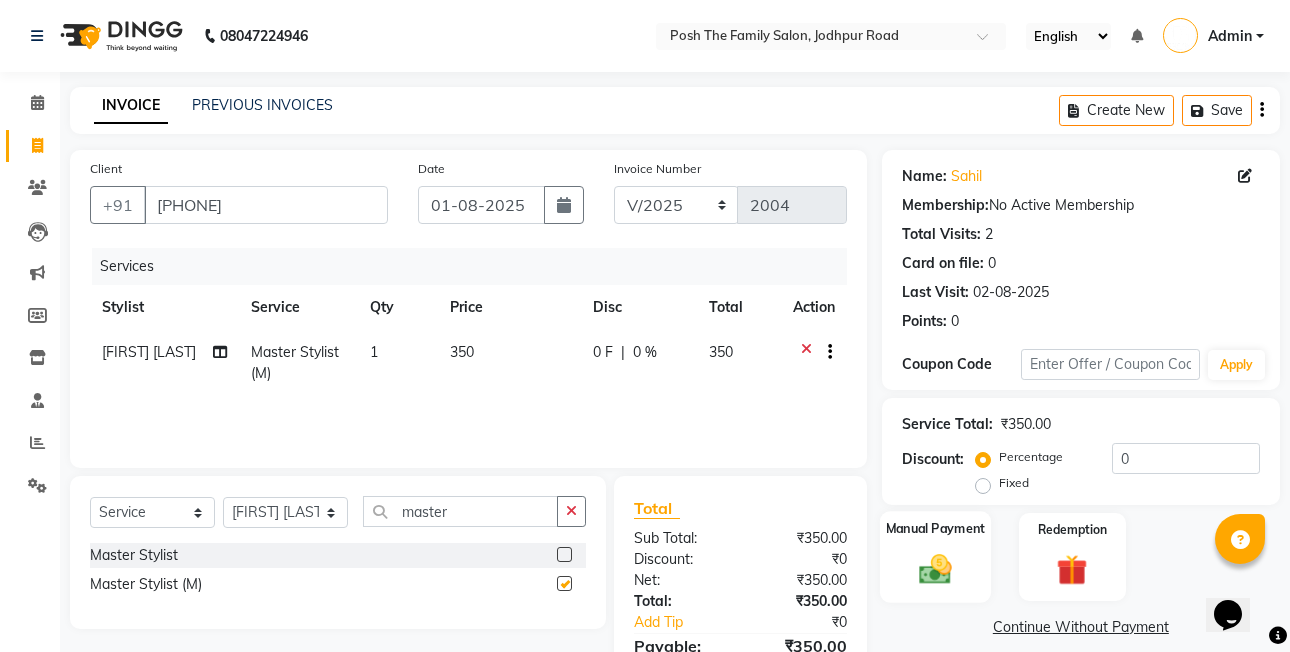 checkbox on "false" 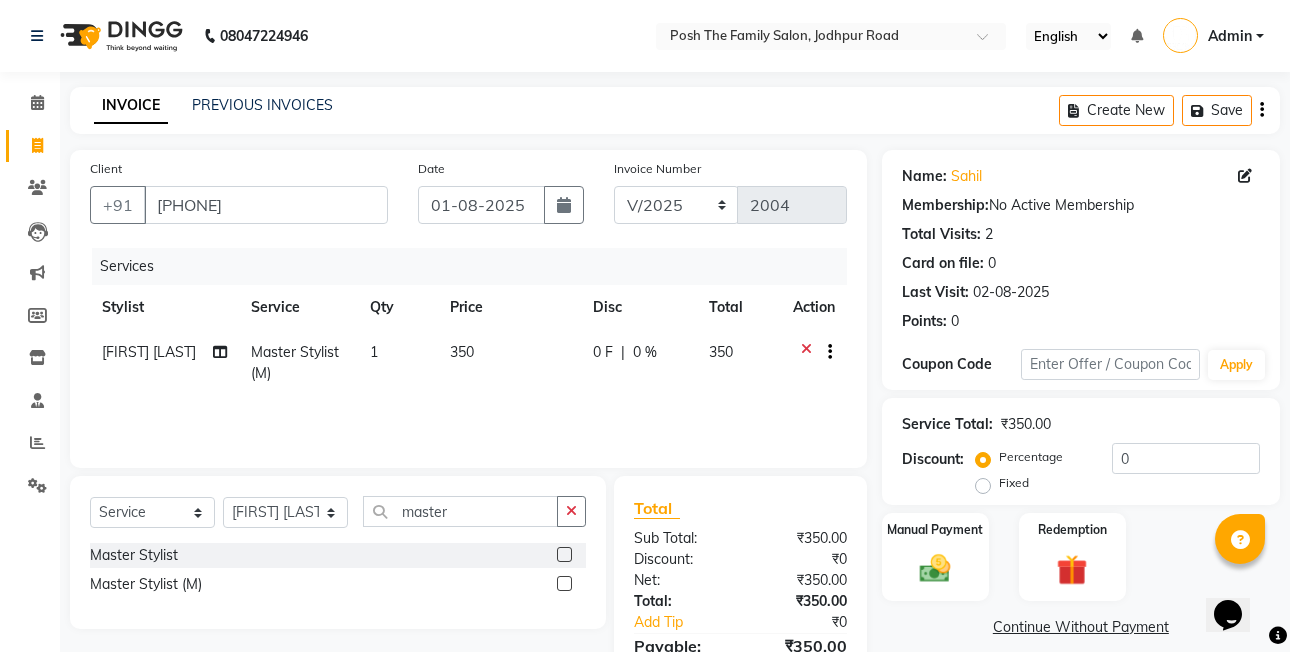 click on "Fixed" 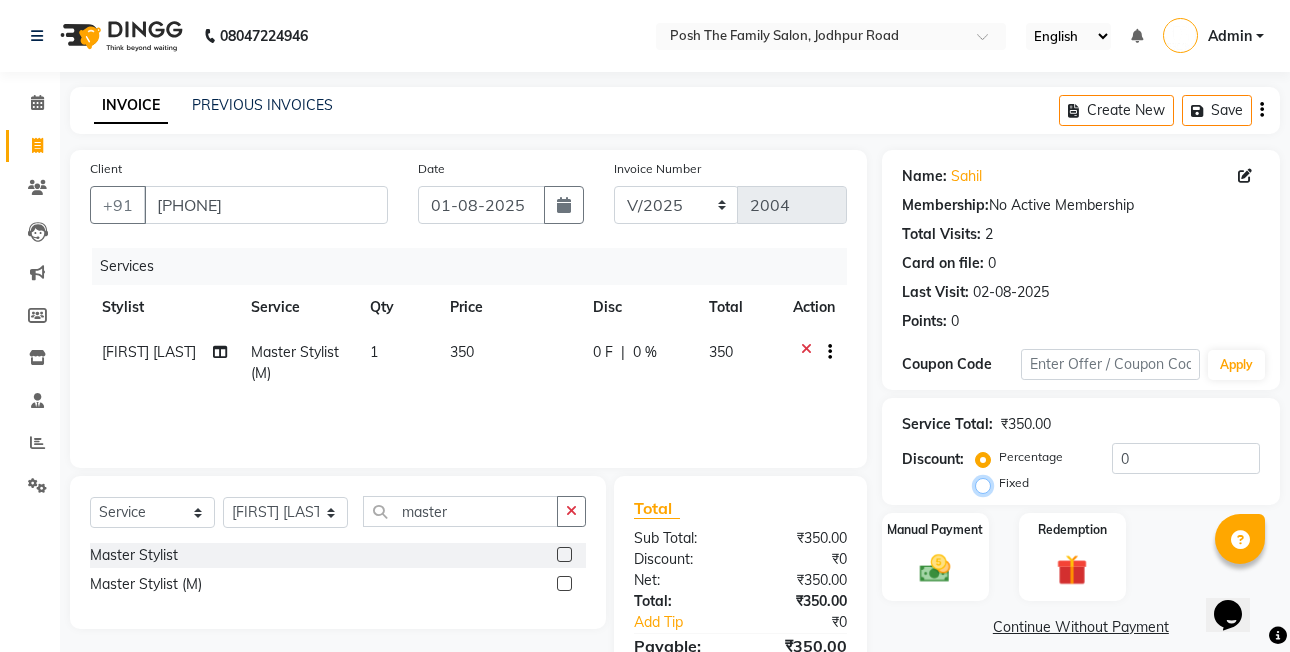 click on "Fixed" at bounding box center (987, 483) 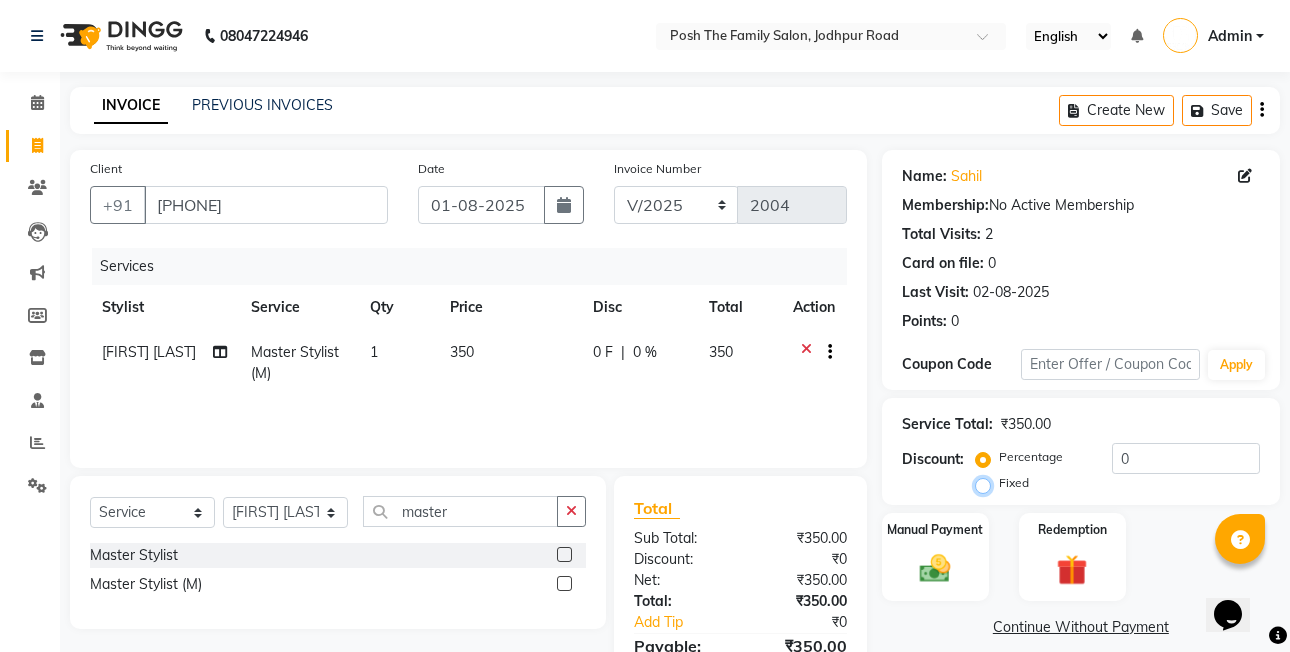 radio on "true" 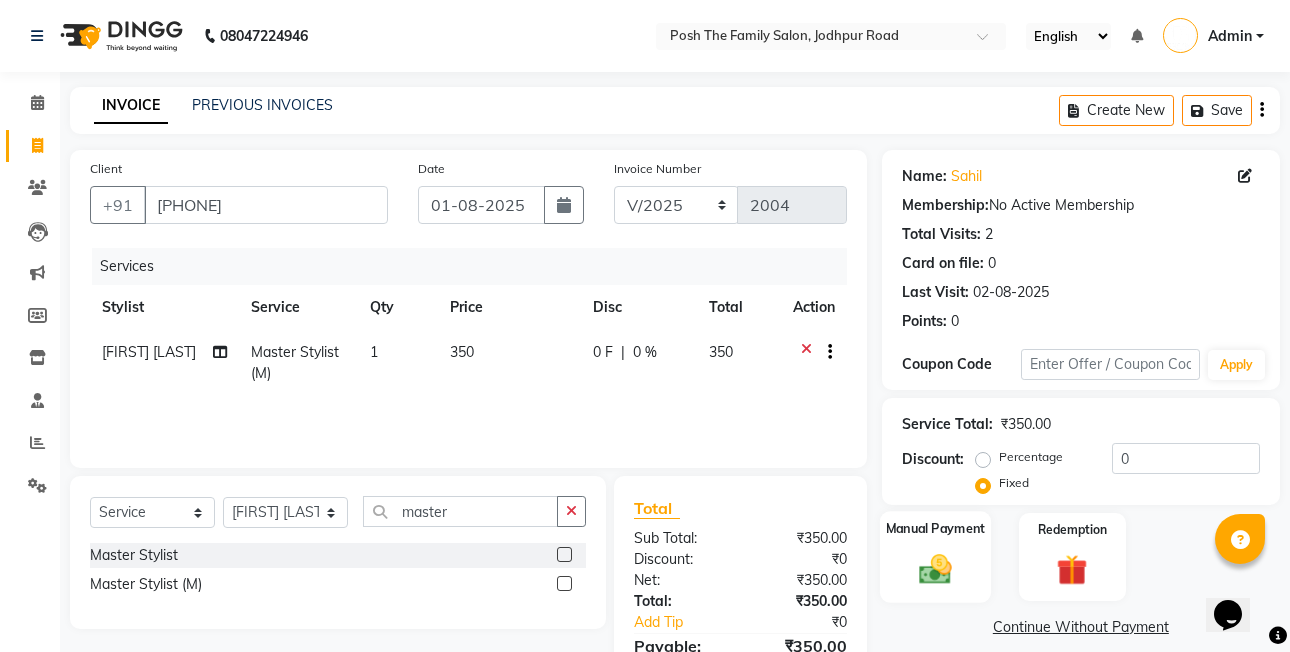 click on "Manual Payment" 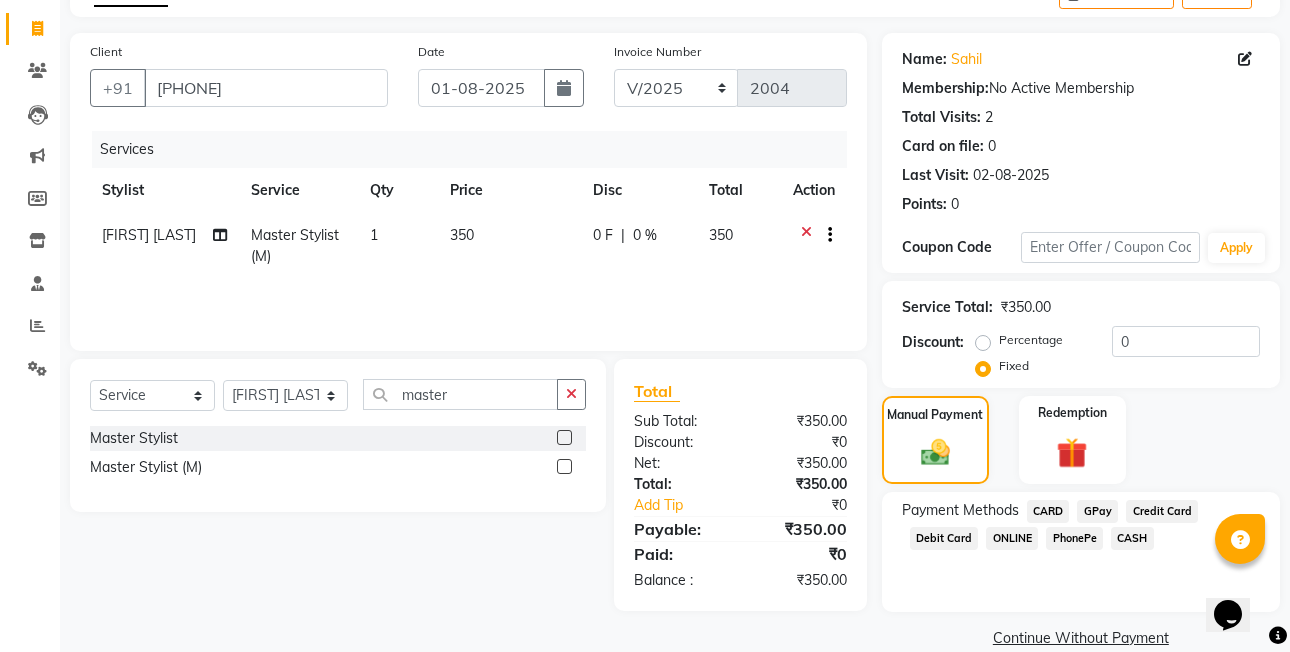scroll, scrollTop: 112, scrollLeft: 0, axis: vertical 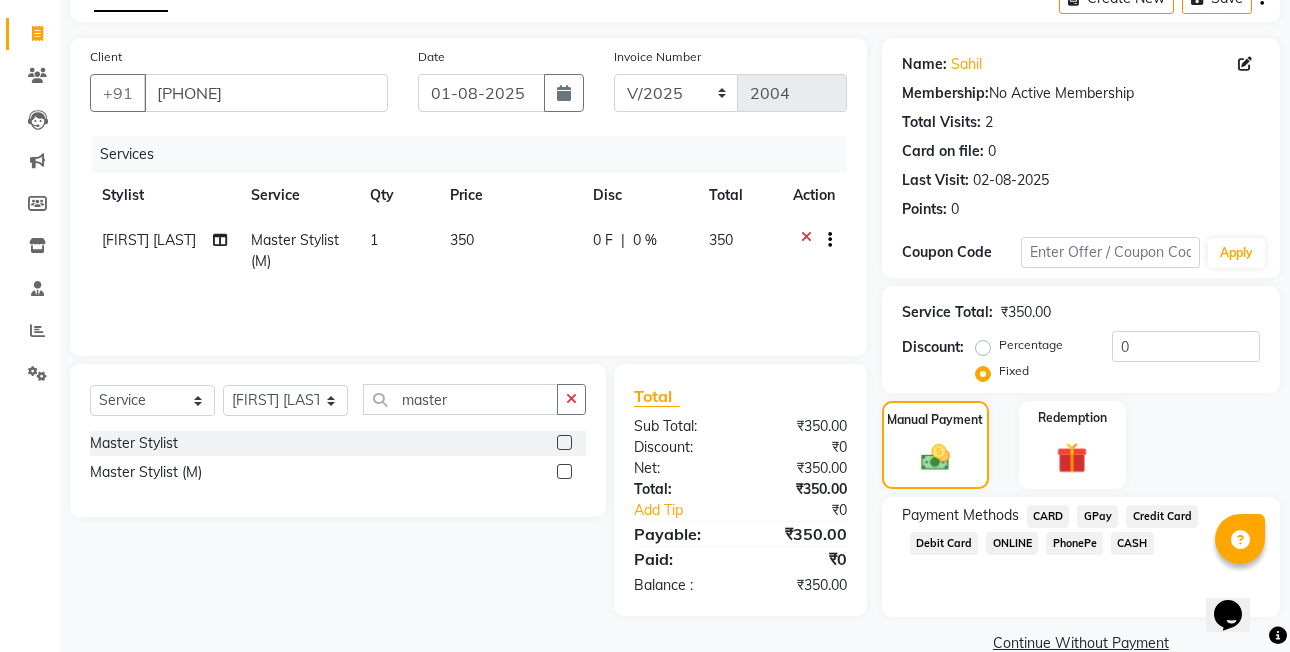 click on "PhonePe" 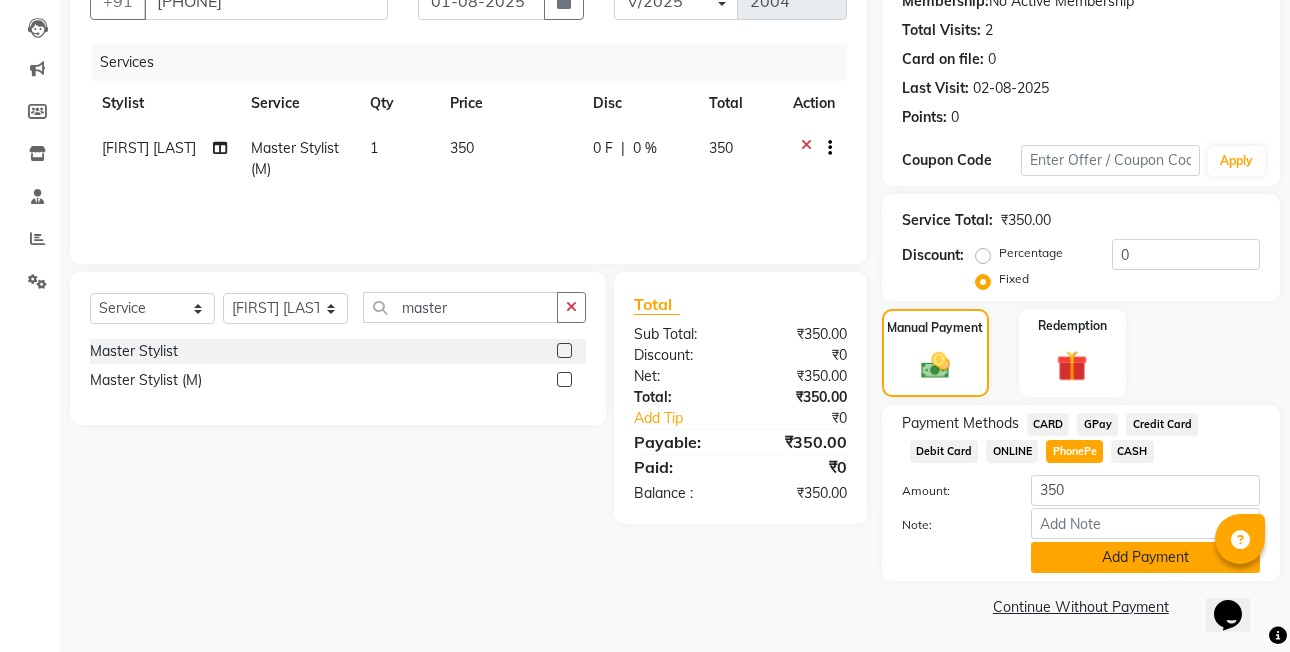 click on "Add Payment" 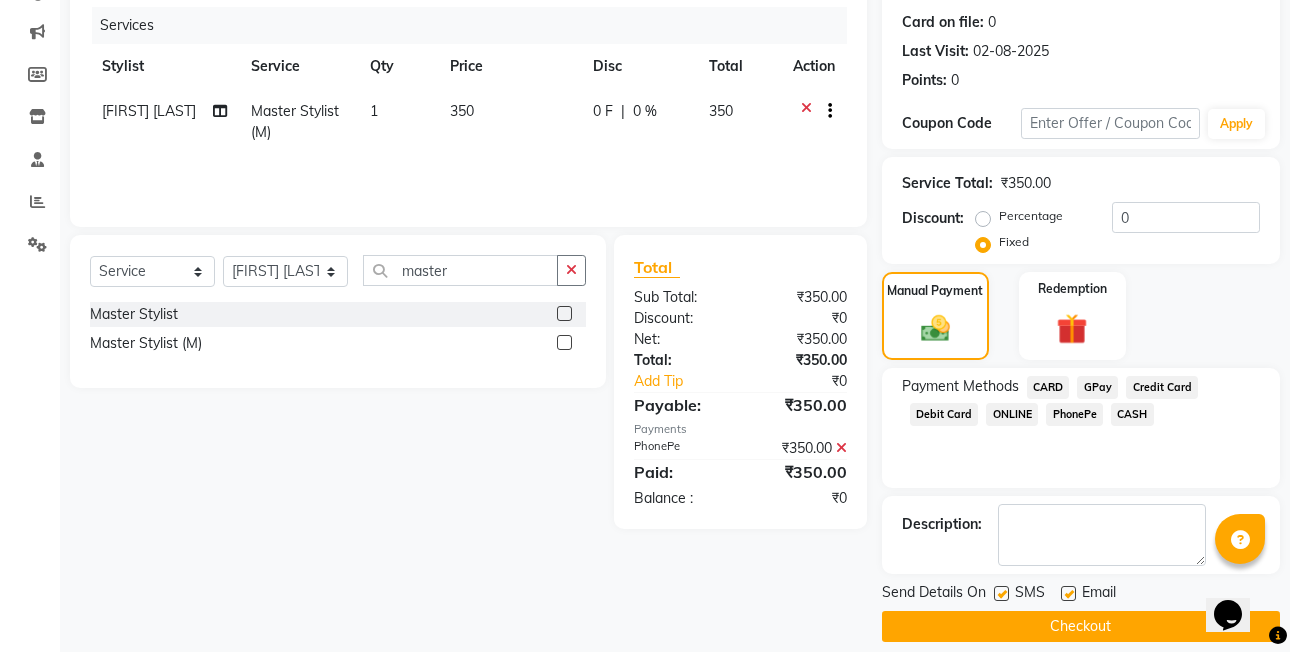 scroll, scrollTop: 261, scrollLeft: 0, axis: vertical 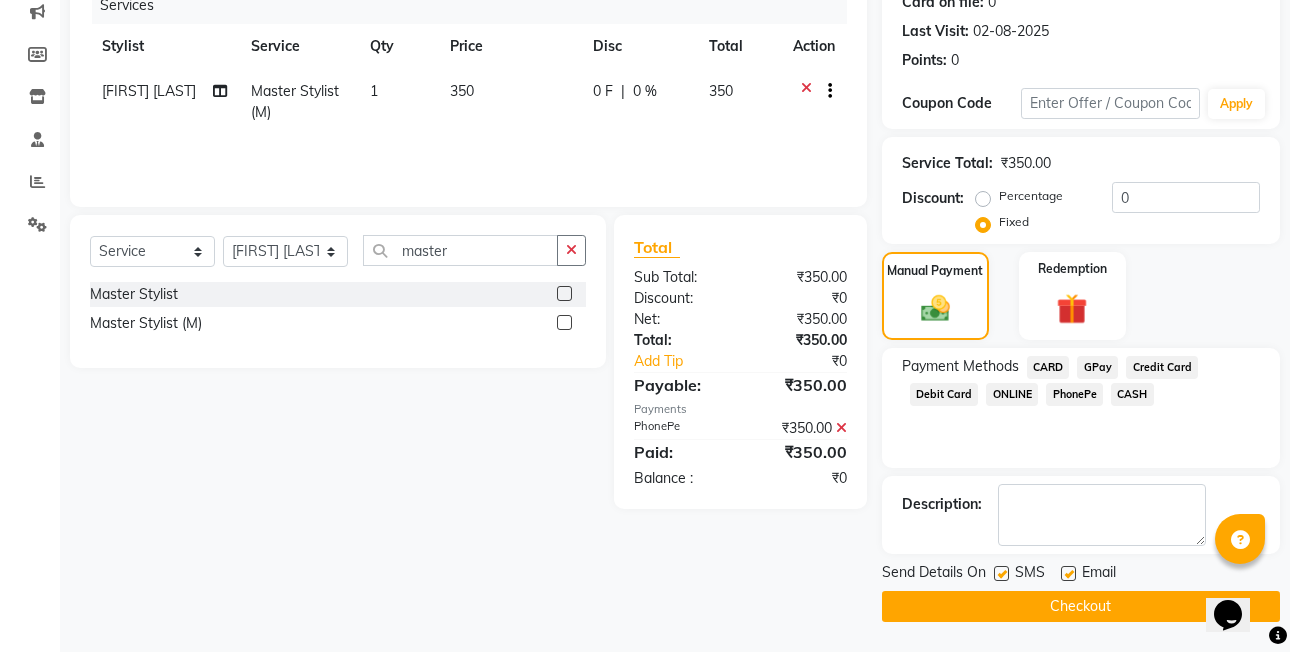 click on "INVOICE PREVIOUS INVOICES Create New   Save  Client +[COUNTRYCODE] [PHONE] Date [DATE] Invoice Number V/[YEAR] V/[YEAR]-[YEAR] [YEAR] Services Stylist Service Qty Price Disc Total Action [FIRST] [LAST]  Master Stylist (M) 1 350 0 F | 0 % 350 Select  Service  Product  Membership  Package Voucher Prepaid Gift Card  Select Stylist [FIRST]  [LAST]  [FIRST] [LAST]  [FIRST] [LAST]  [FIRST] [LAST]  [FIRST] [LAST]  [FIRST] [LAST]  [FIRST] [LAST]  [FIRST] [LAST] (OWNER) POSH [FIRST] [LAST] [FIRST] [LAST] [FIRST] [LAST]  [FIRST]  [LAST] [FIRST] [LAST] [FIRST] [LAST] [FIRST] [LAST] [FIRST] [LAST] Master Stylist   Master Stylist (M)  Total Sub Total: ₹350.00 Discount: ₹0 Net: ₹350.00 Total: ₹350.00 Add Tip ₹0 Payable: ₹350.00 Payments PhonePe ₹350.00  Paid: ₹350.00 Balance   : ₹0 Name: [FIRST]  Membership:  No Active Membership  Total Visits:  2 Card on file:  0 Last Visit:   [DATE] Points:   0  Coupon Code Apply Service Total:  ₹350.00  Discount:  Percentage   Fixed  0 Manual Payment Redemption Payment Methods  CARD   GPay   Credit Card   Debit Card  SMS" 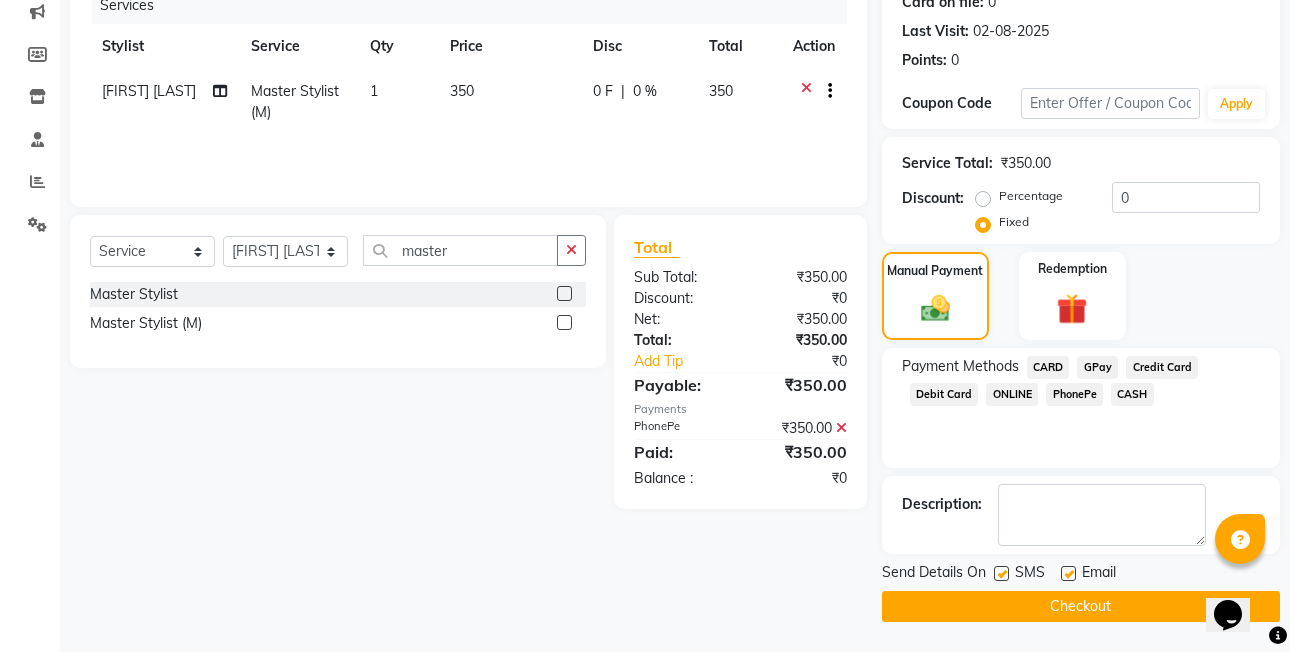 click on "Checkout" 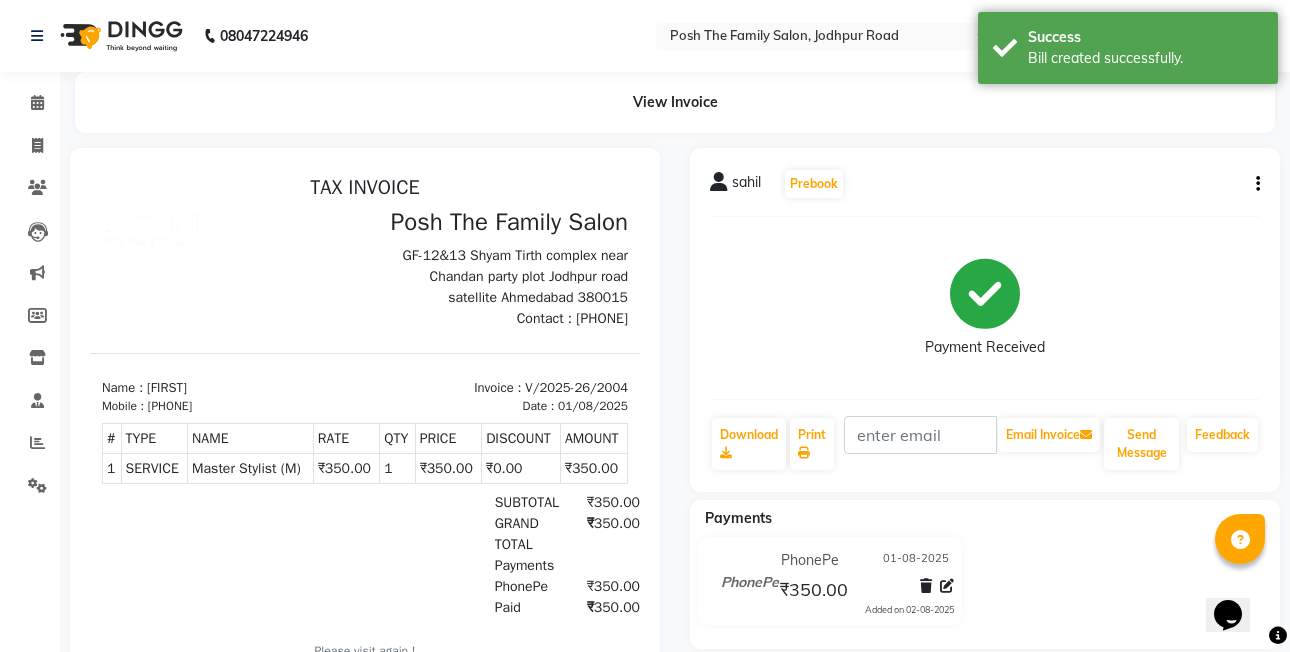 scroll, scrollTop: 0, scrollLeft: 0, axis: both 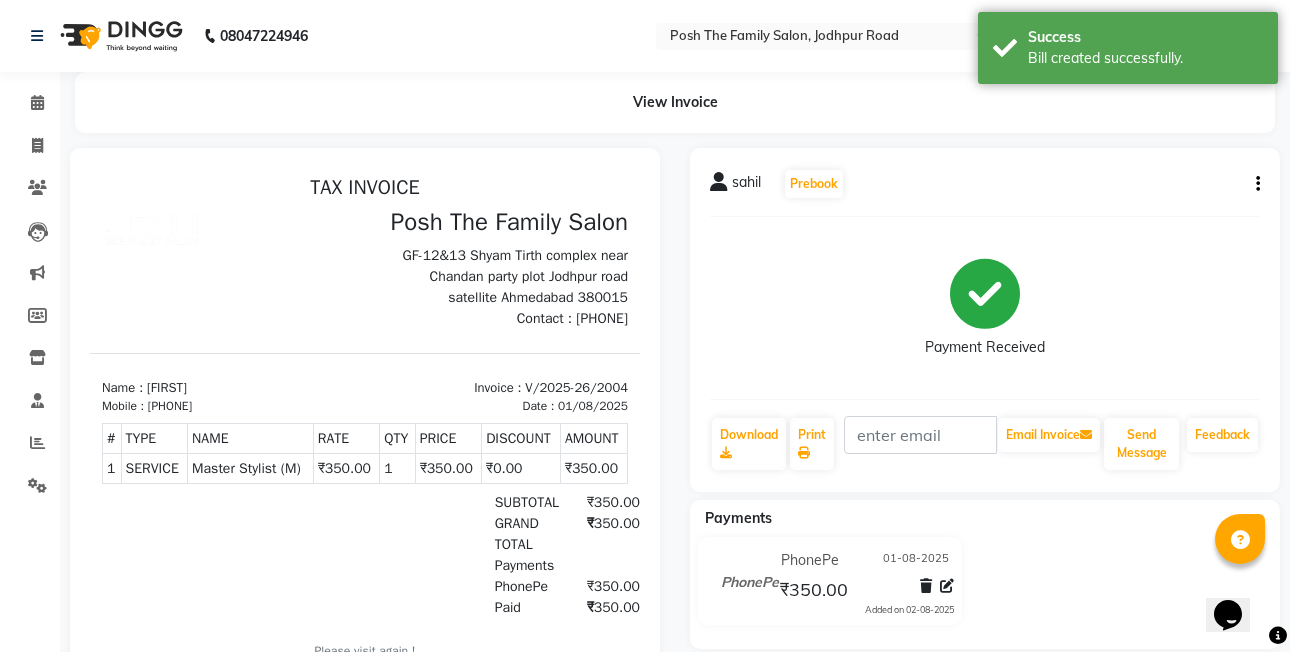 click 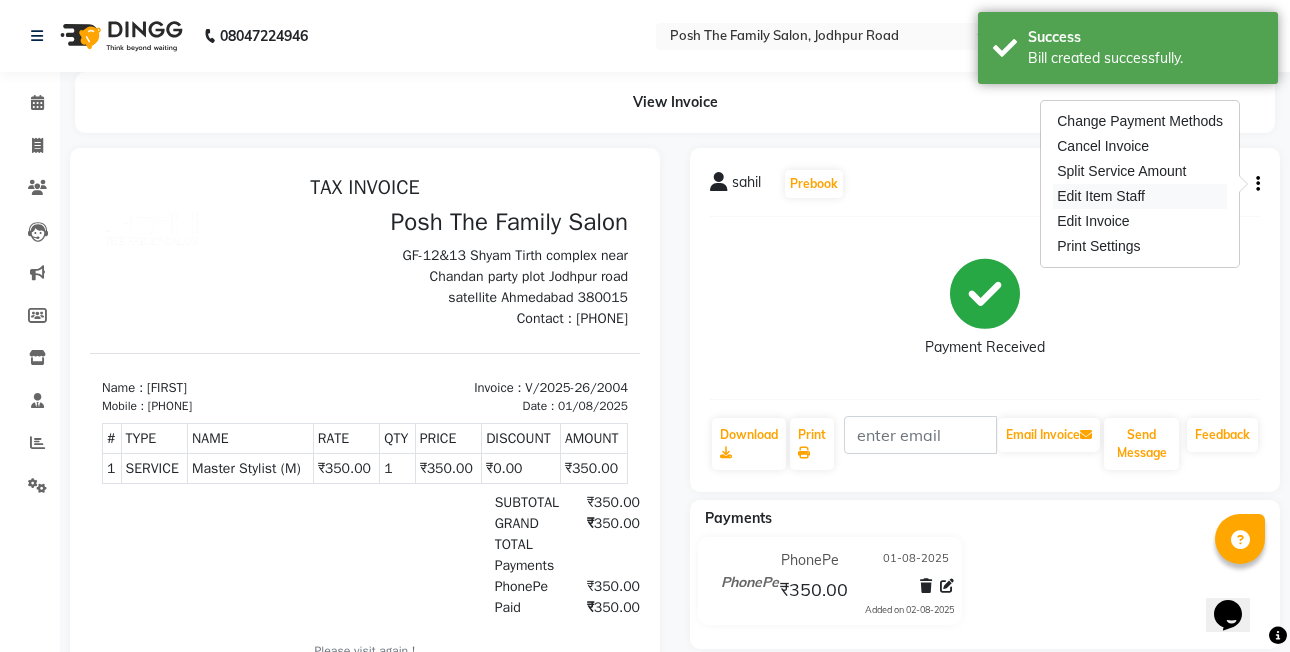 click on "Edit Item Staff" at bounding box center (1140, 196) 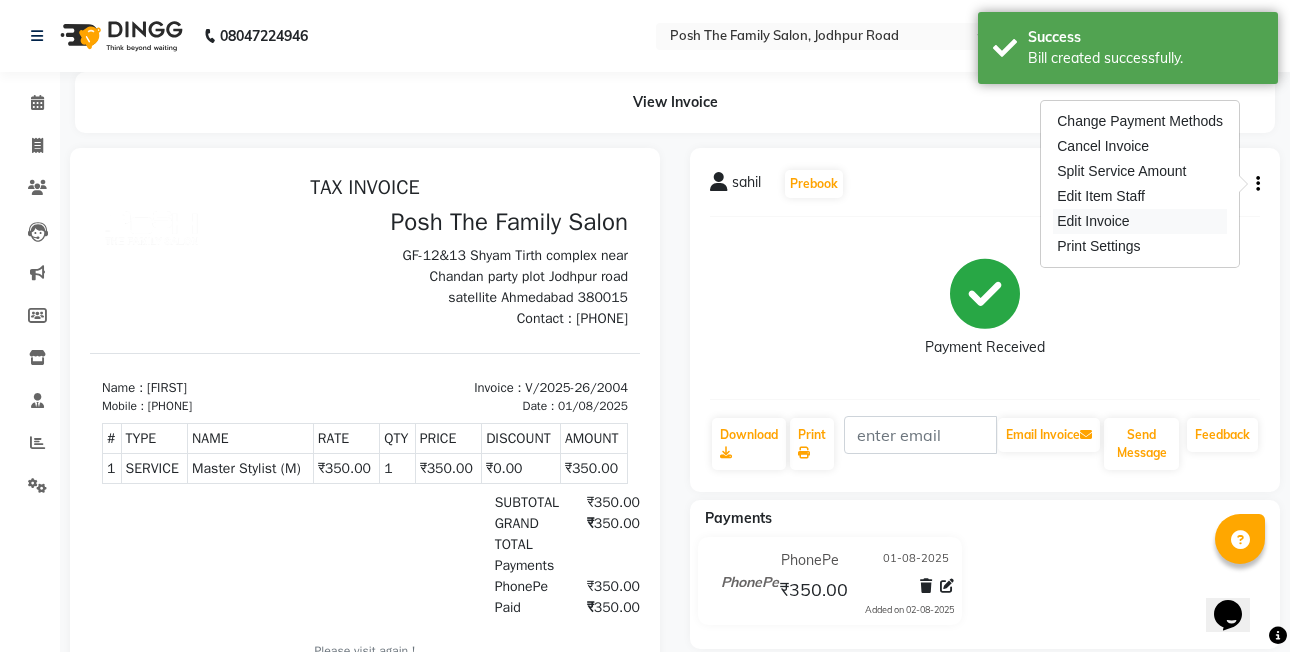 select on "53726" 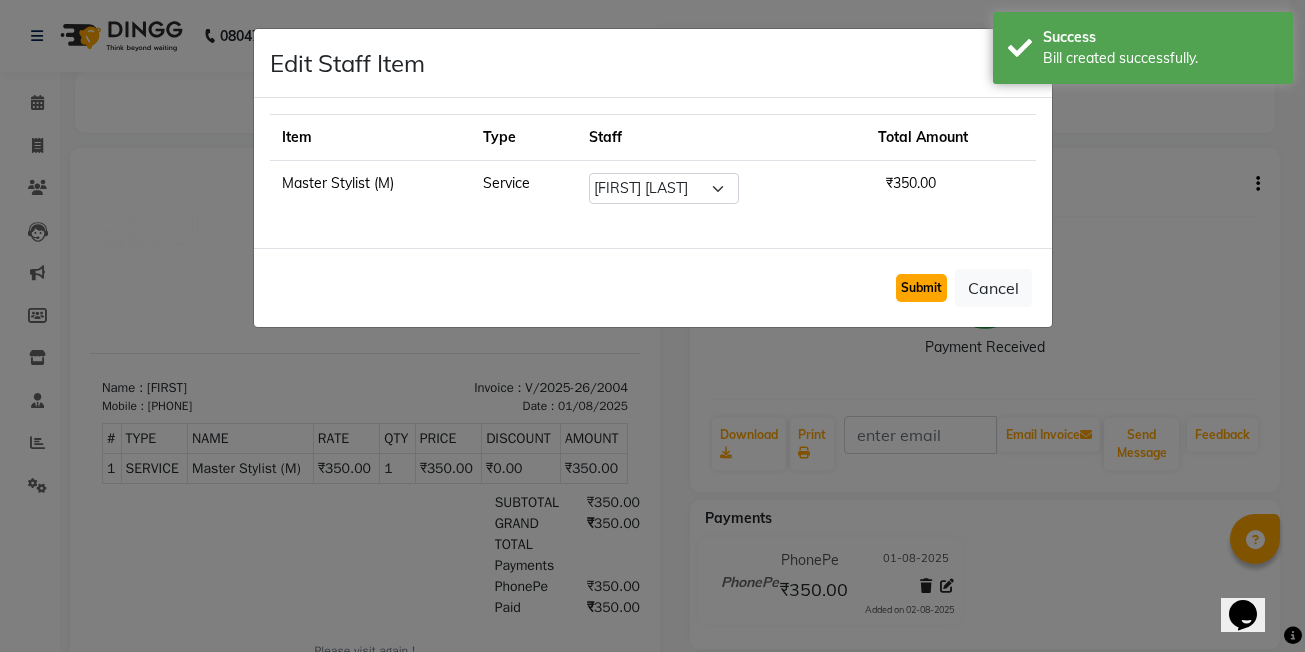 click on "Submit" 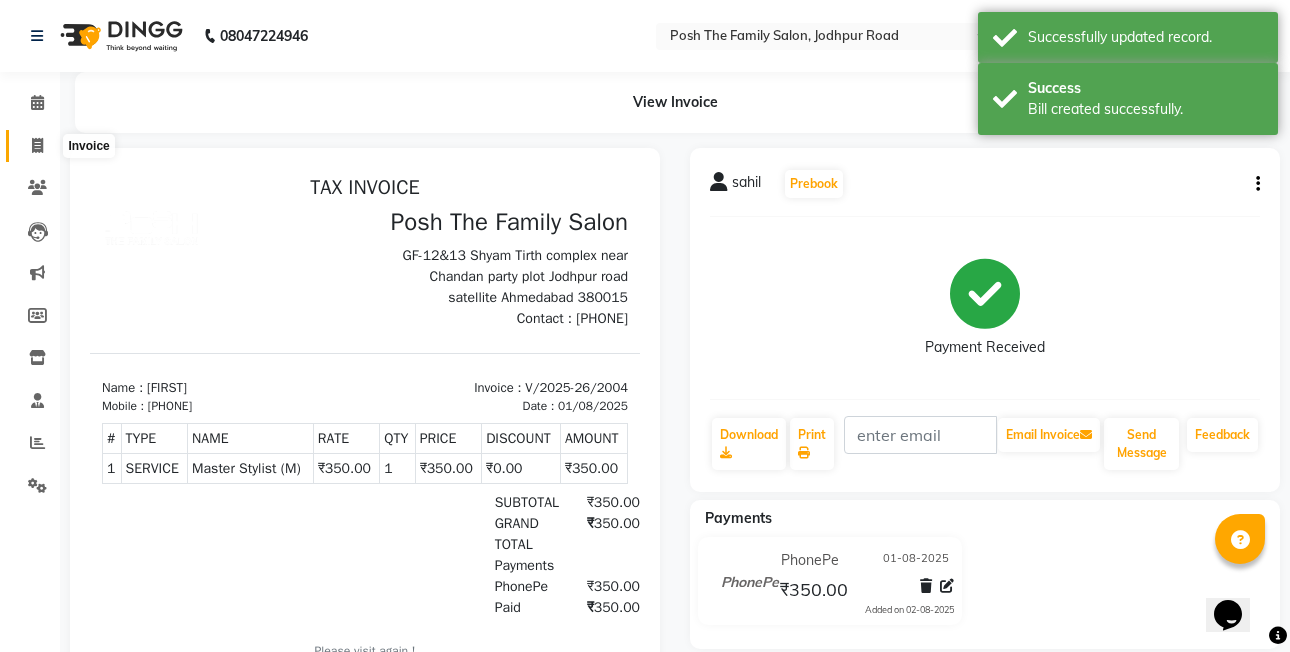 click 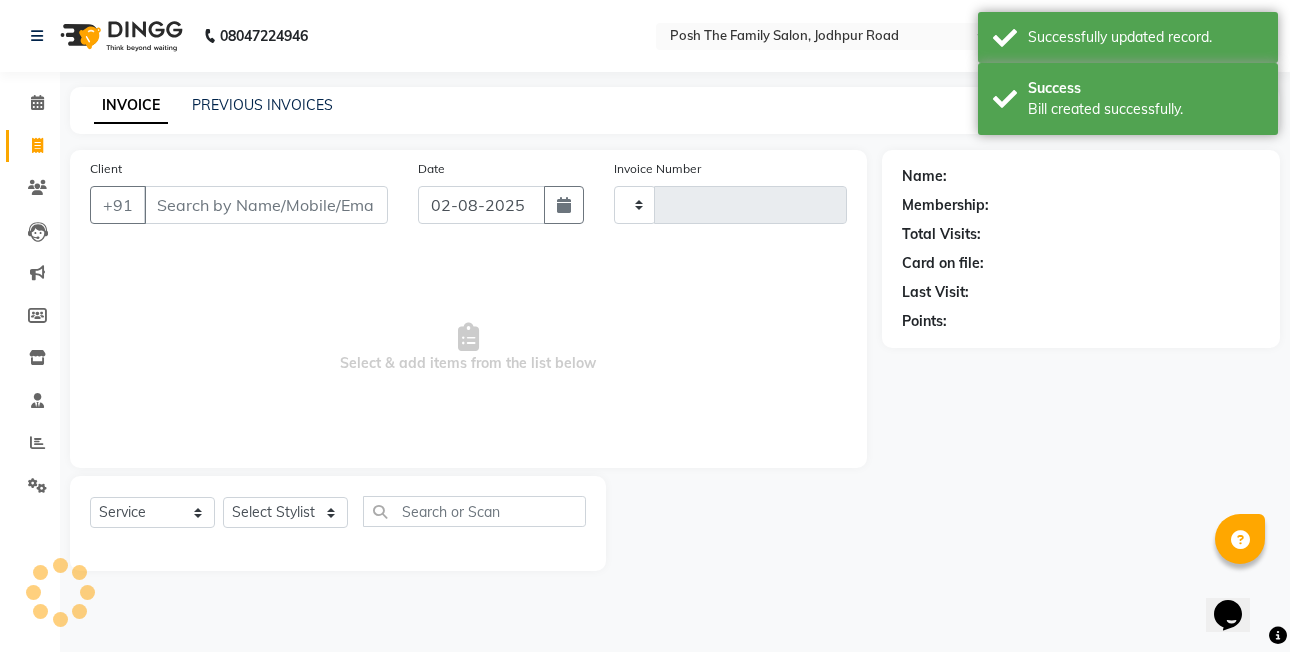 type on "2005" 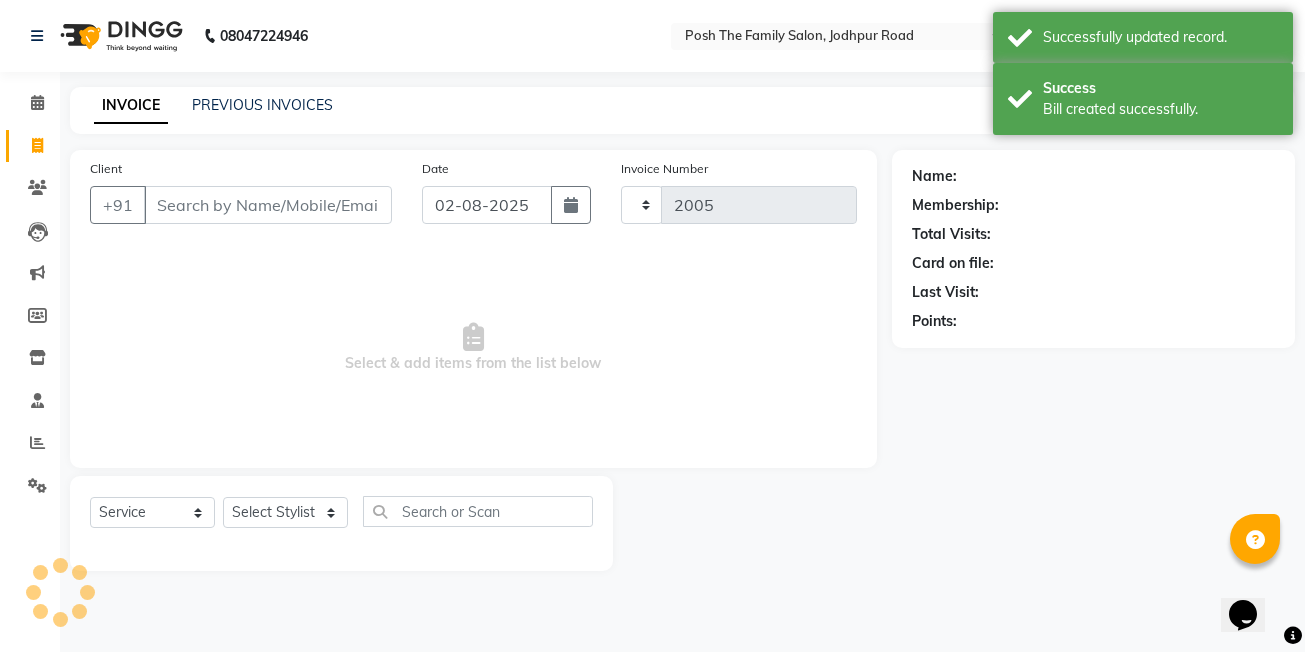 select on "6199" 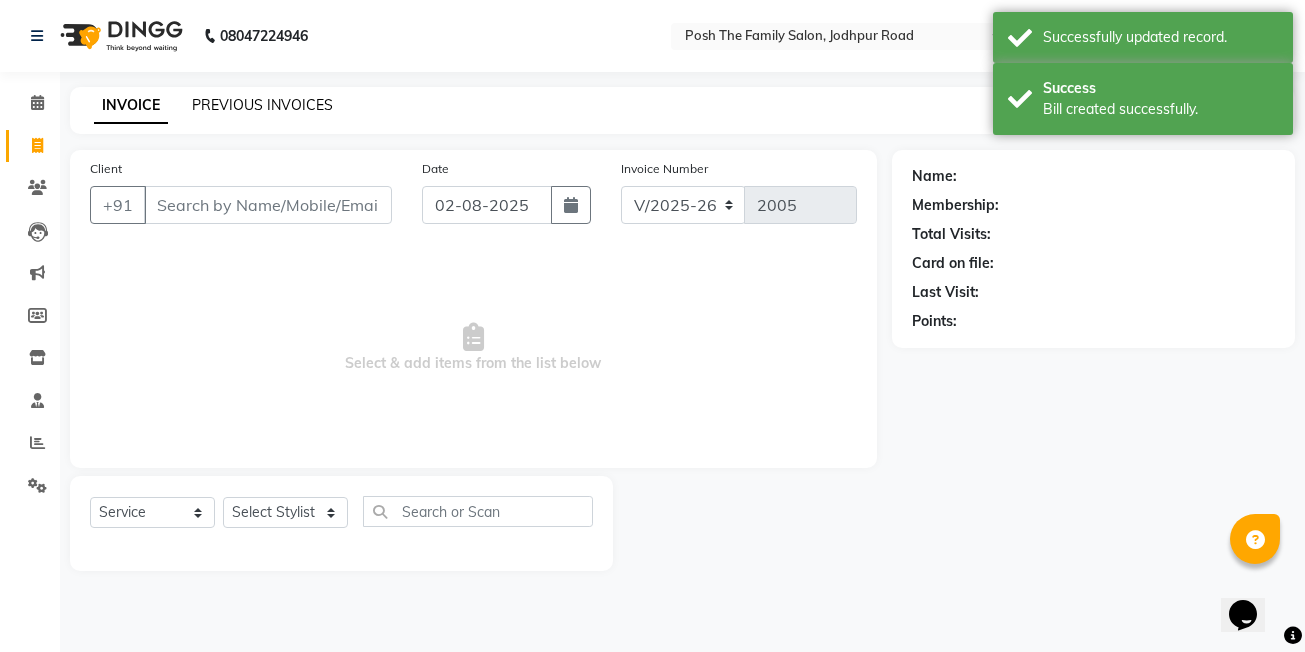 click on "PREVIOUS INVOICES" 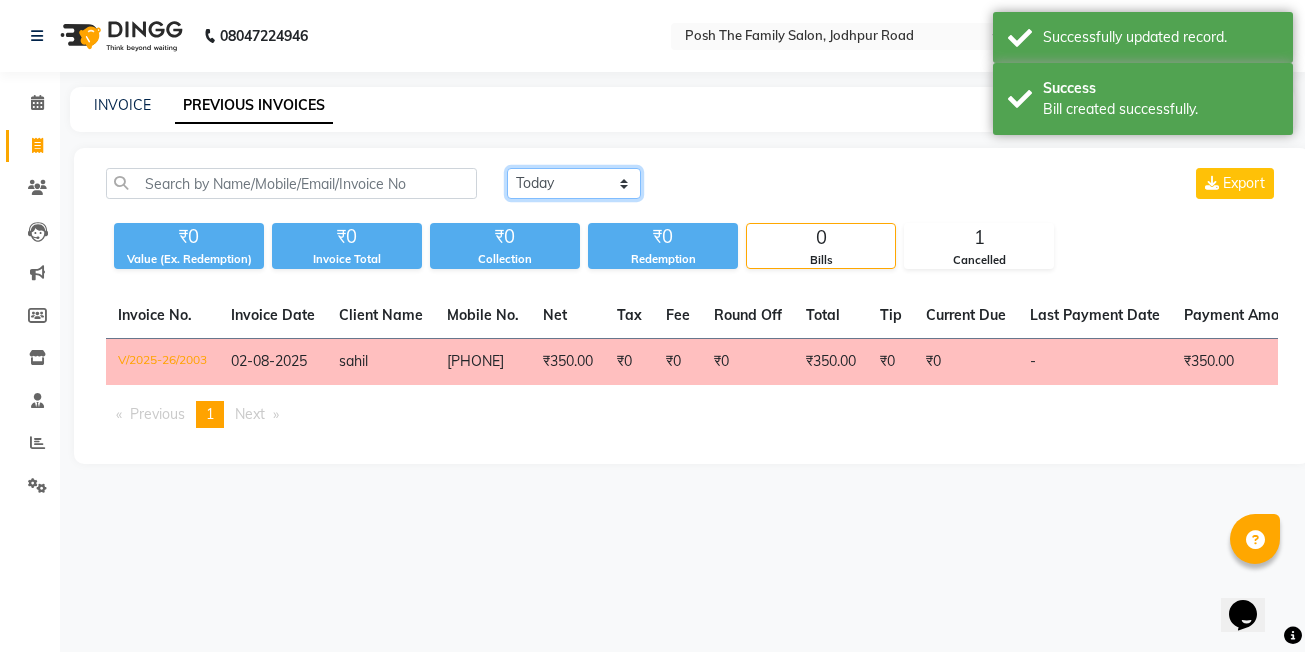 click on "Today Yesterday Custom Range" 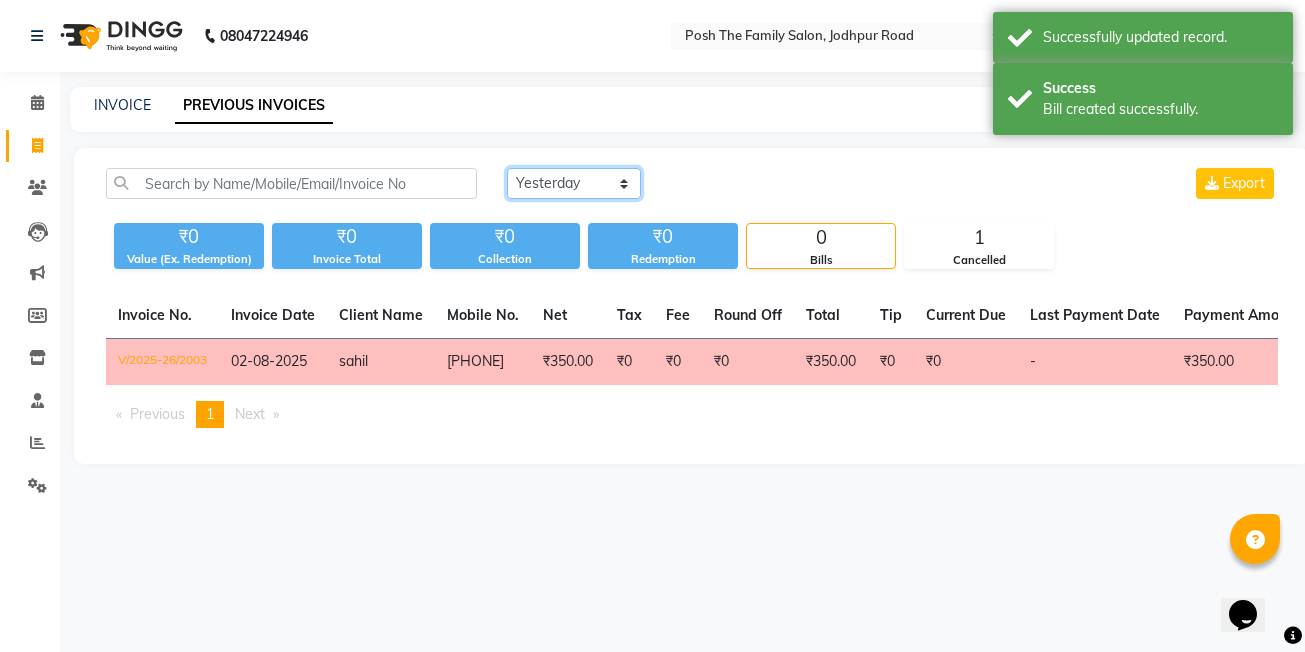 click on "Today Yesterday Custom Range" 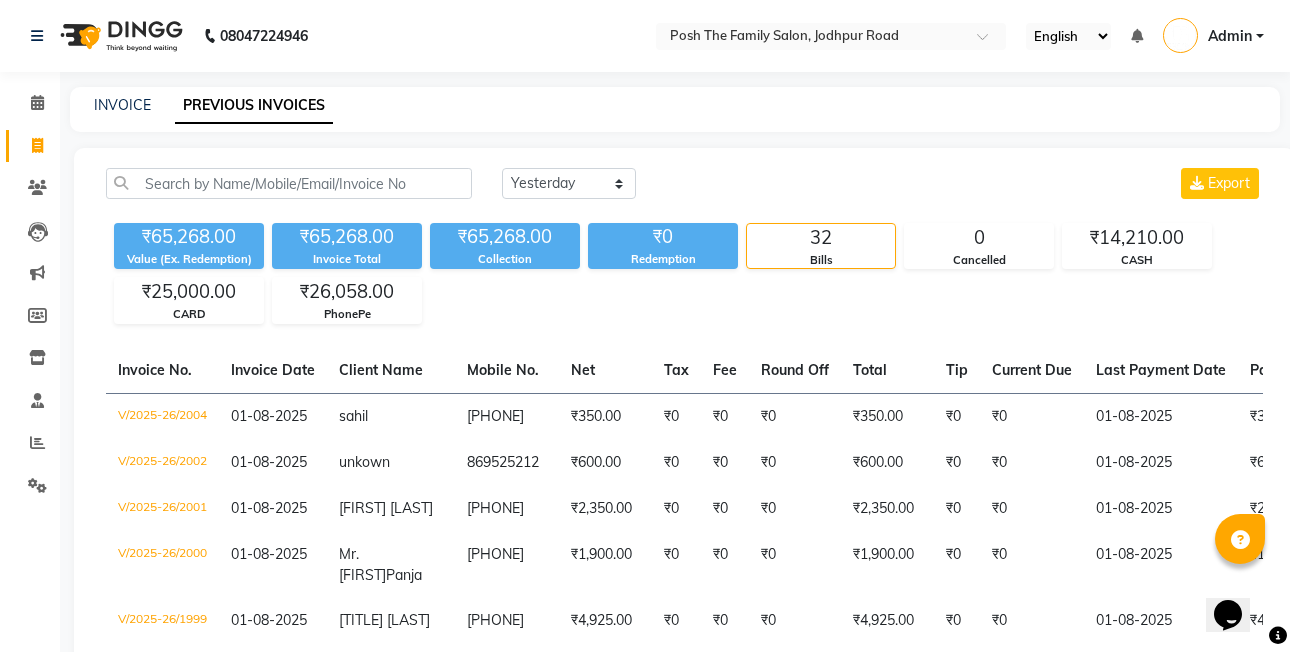 click on "₹65,268.00 Value (Ex. Redemption) ₹65,268.00 Invoice Total  ₹65,268.00 Collection ₹0 Redemption 32 Bills 0 Cancelled ₹14,210.00 CASH ₹25,000.00 CARD ₹26,058.00 PhonePe" 